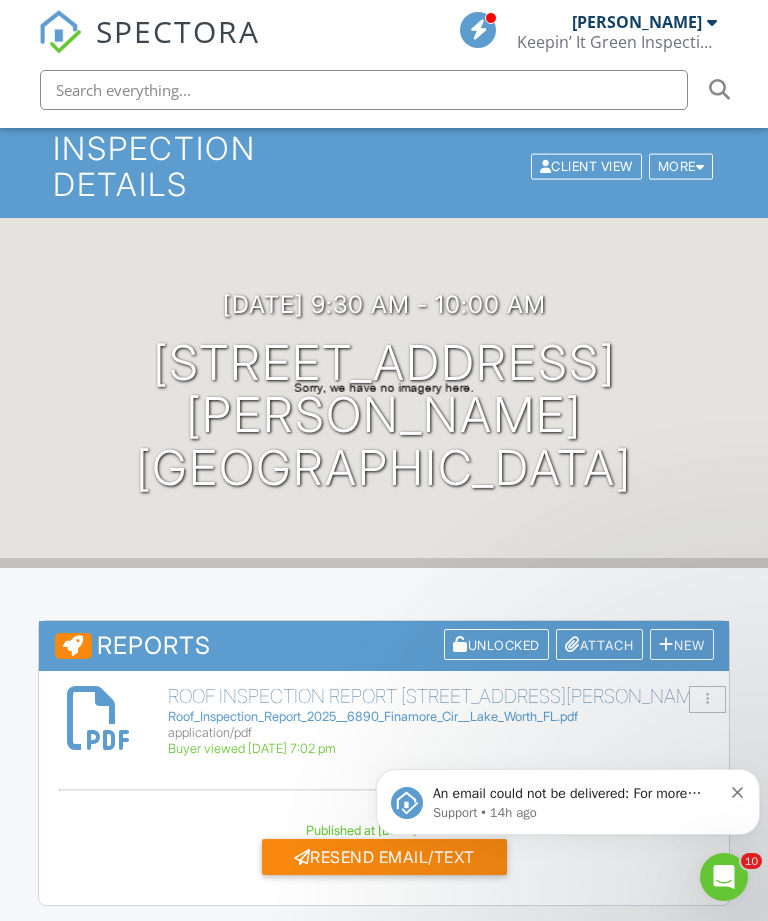 scroll, scrollTop: 0, scrollLeft: 0, axis: both 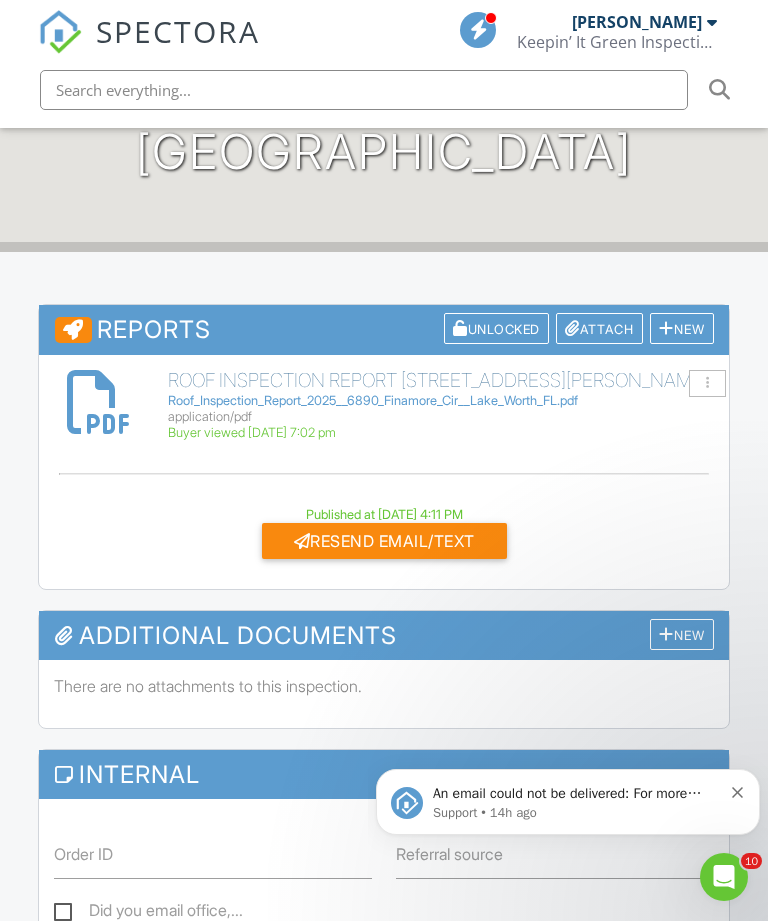 click at bounding box center (364, 90) 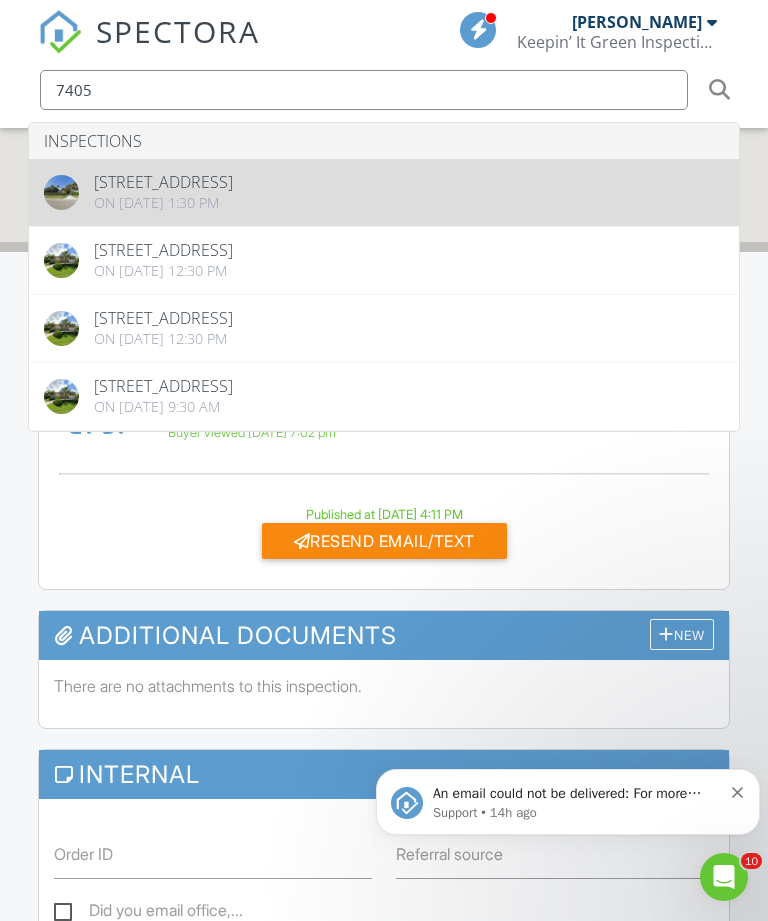 type on "7405" 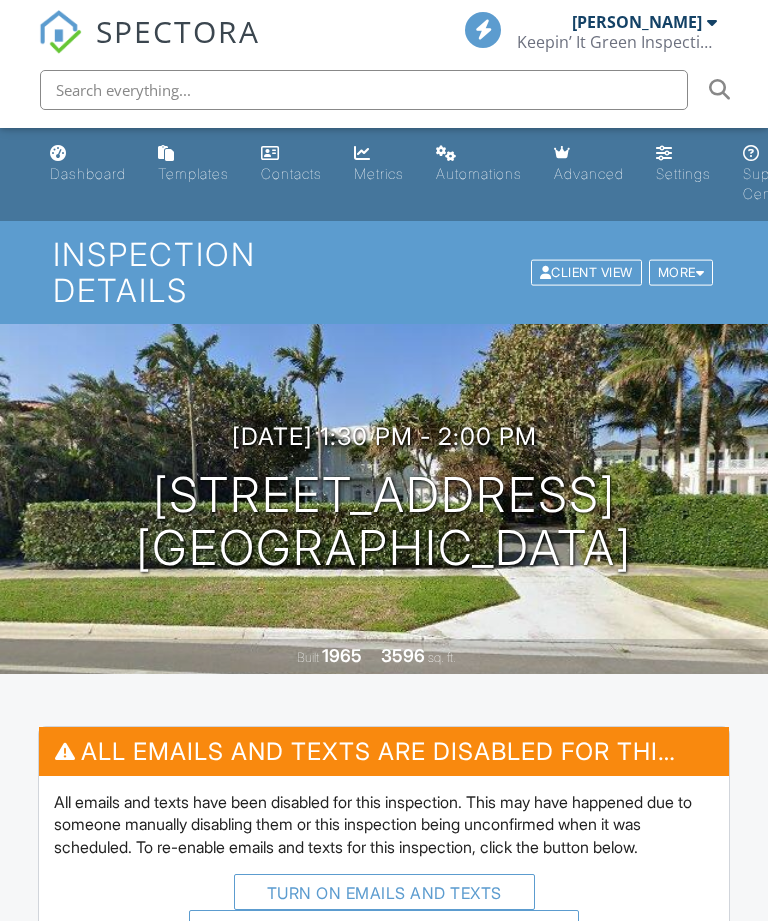 scroll, scrollTop: 0, scrollLeft: 0, axis: both 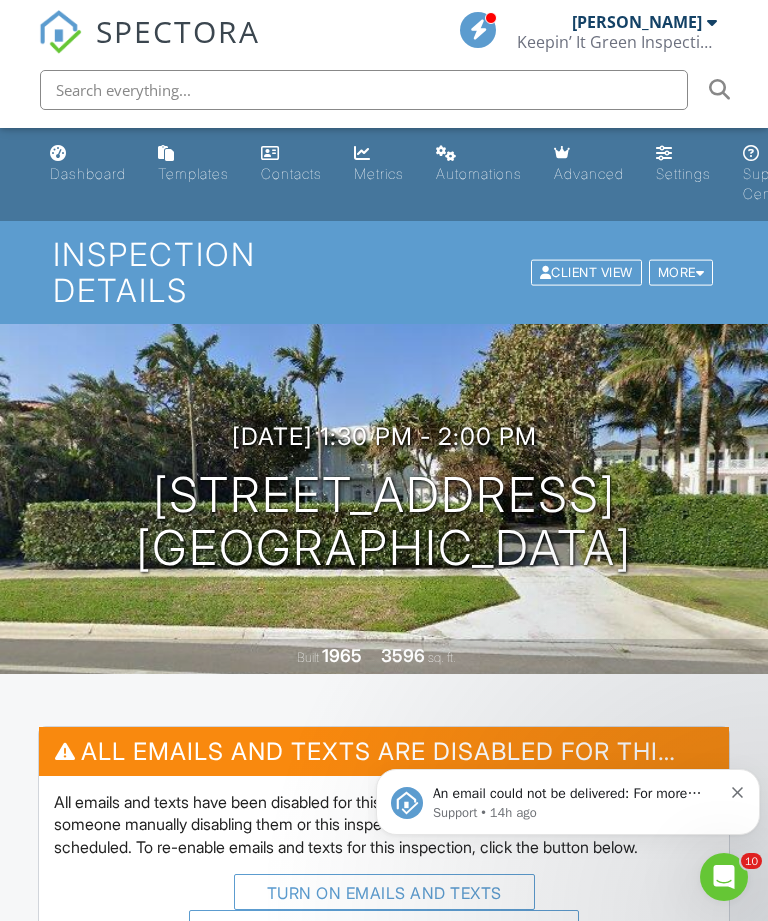 click at bounding box center (738, 790) 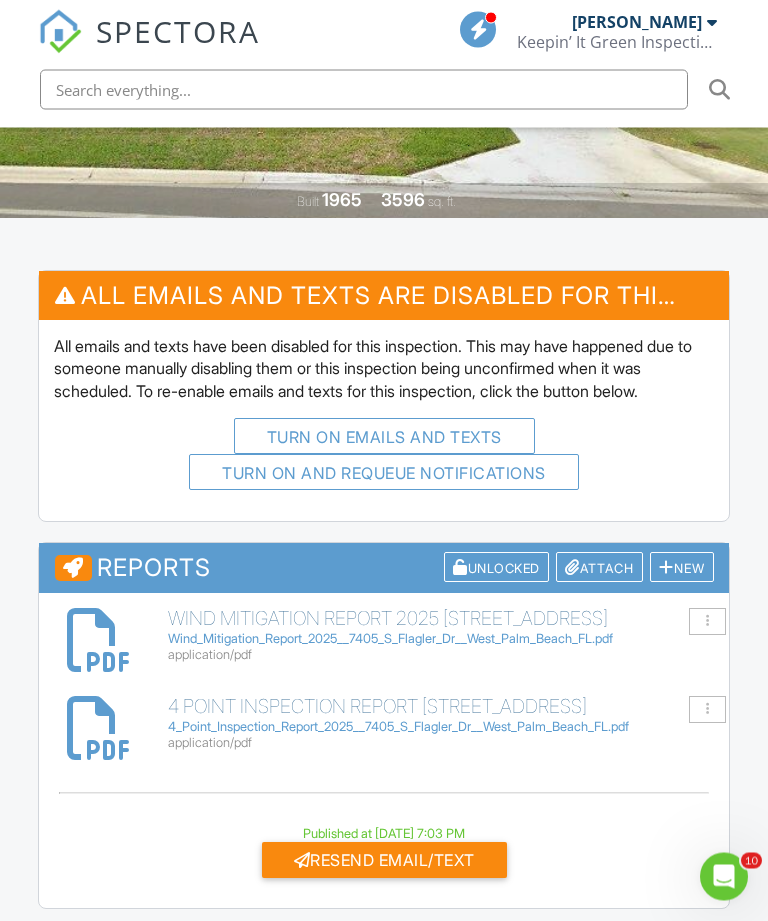 click at bounding box center [707, 622] 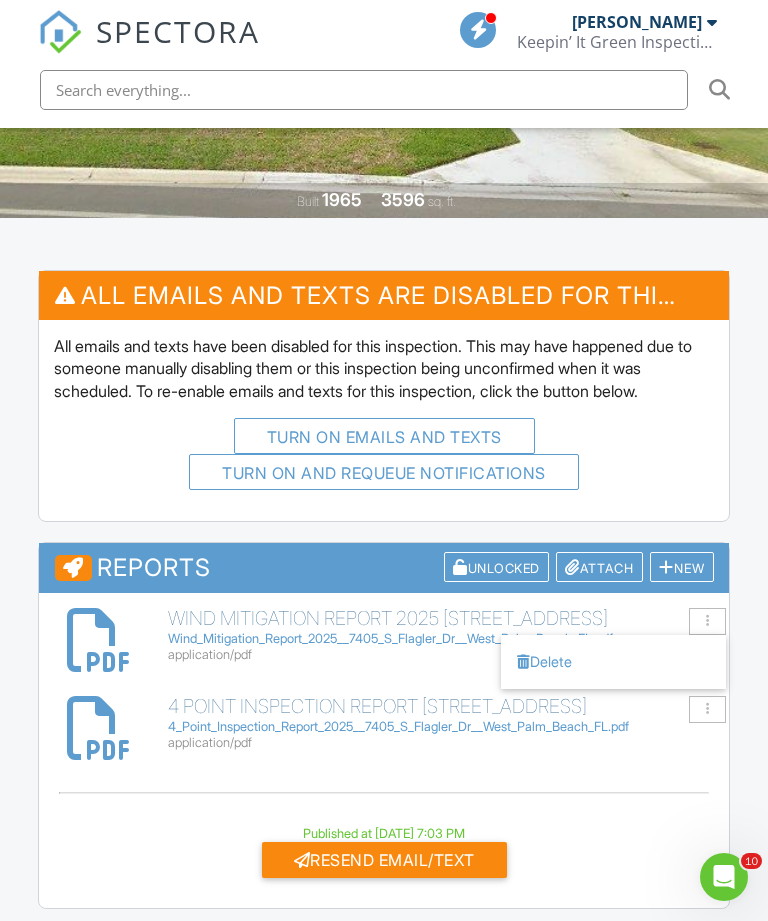 click on "Delete" at bounding box center (613, 662) 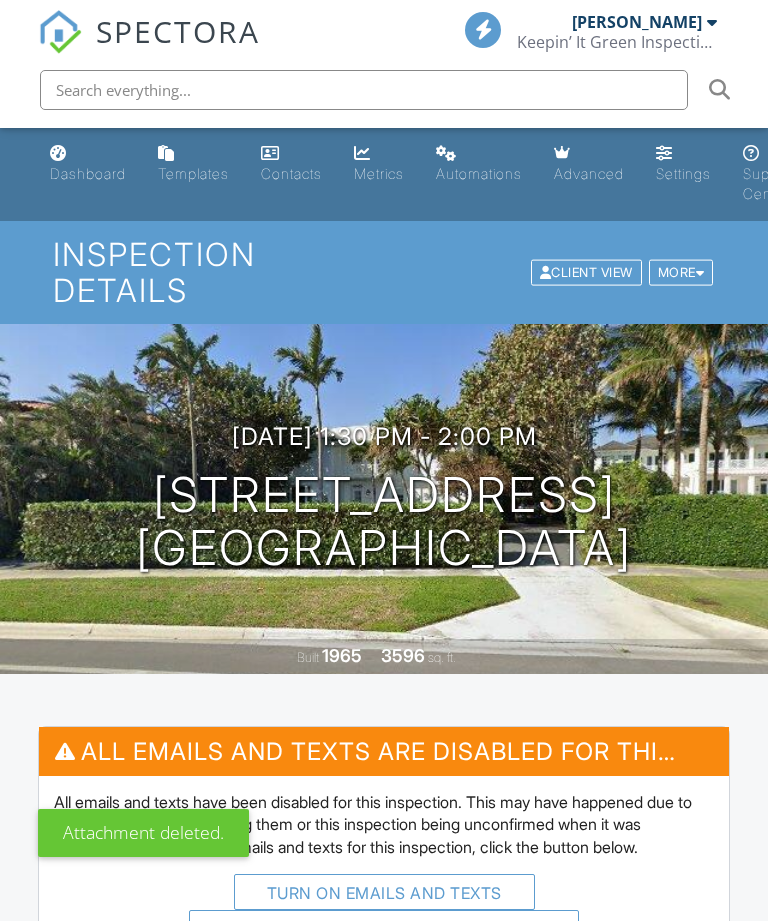 scroll, scrollTop: 0, scrollLeft: 0, axis: both 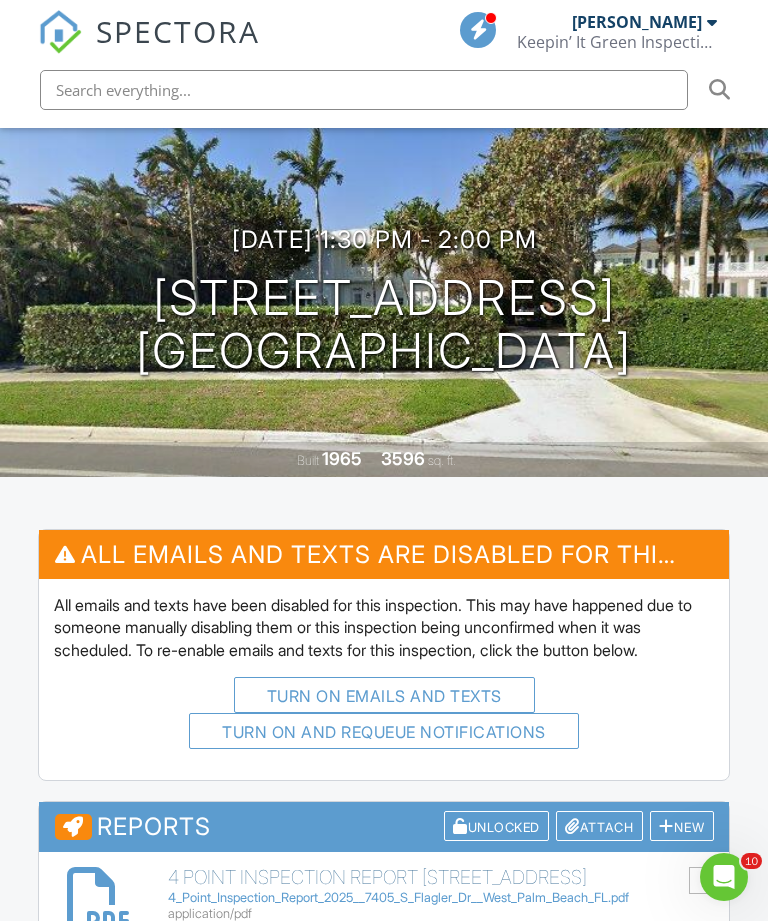click at bounding box center (707, 880) 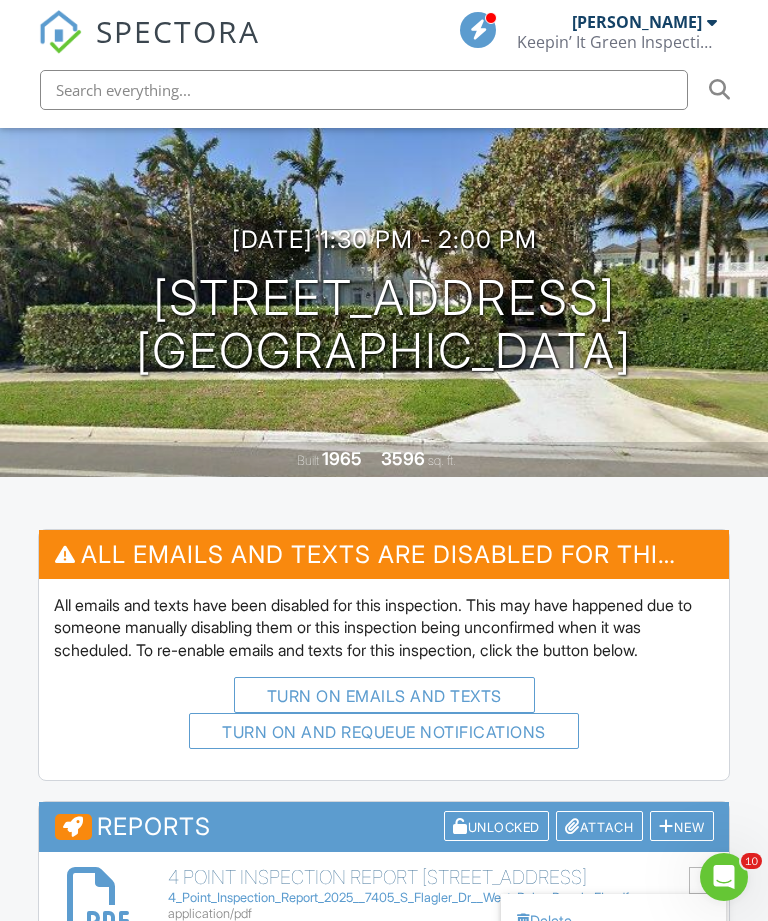 click on "Delete" at bounding box center [613, 921] 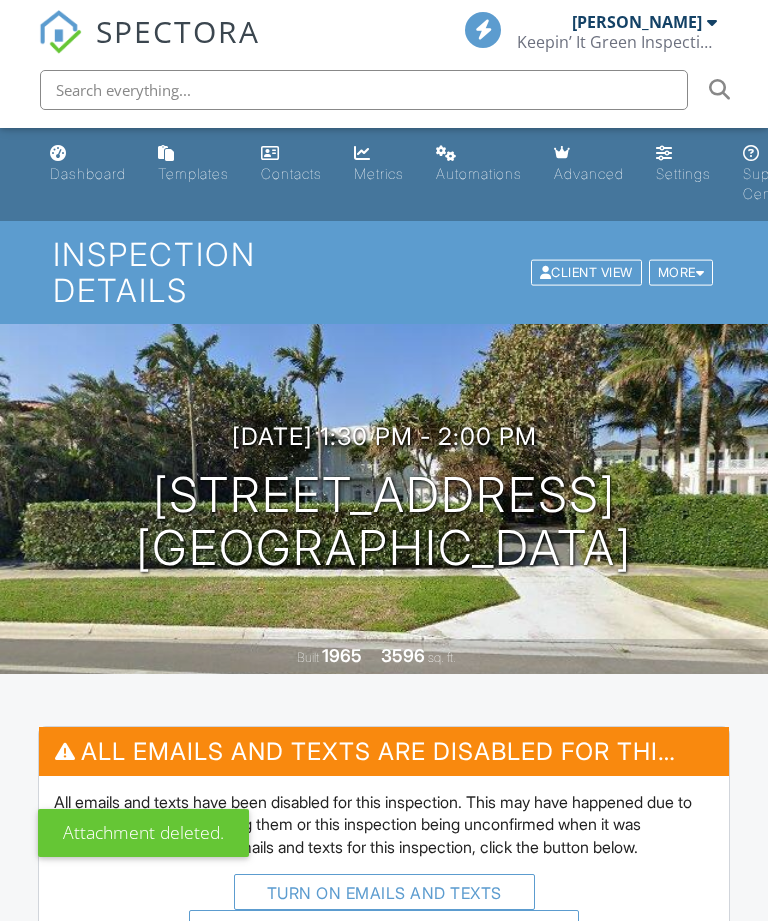 scroll, scrollTop: 0, scrollLeft: 0, axis: both 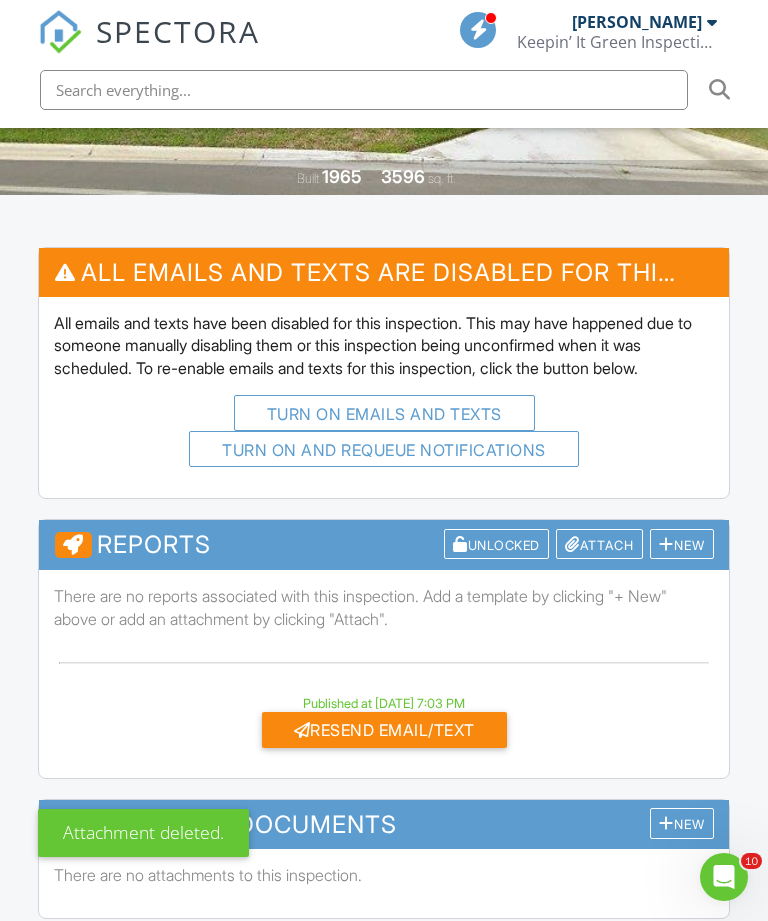 click on "Attach" at bounding box center [599, 544] 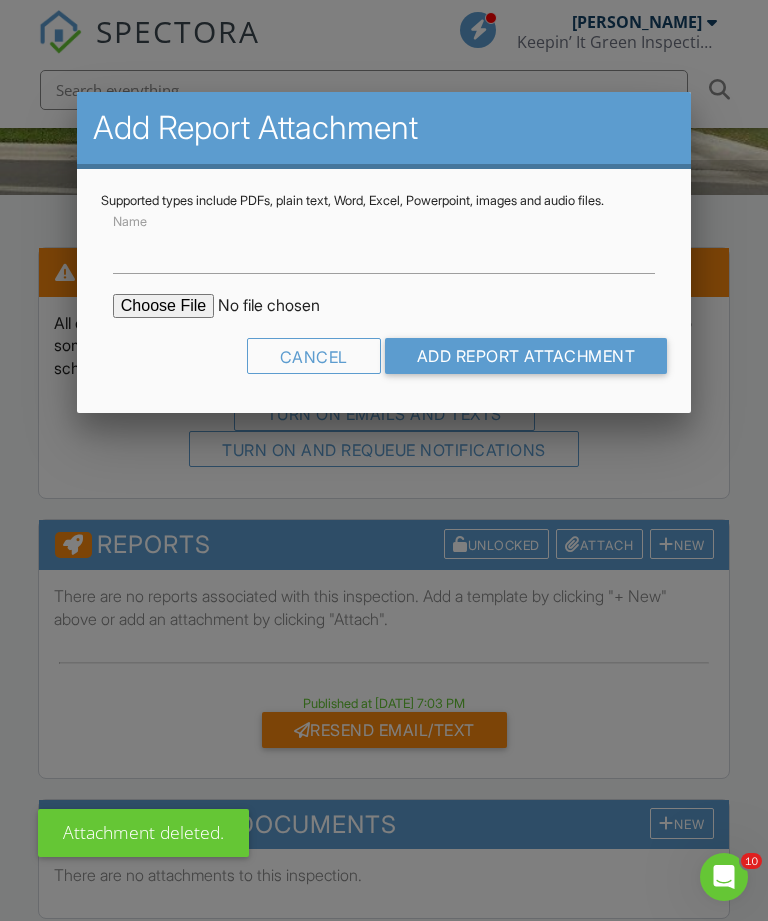 click at bounding box center [283, 306] 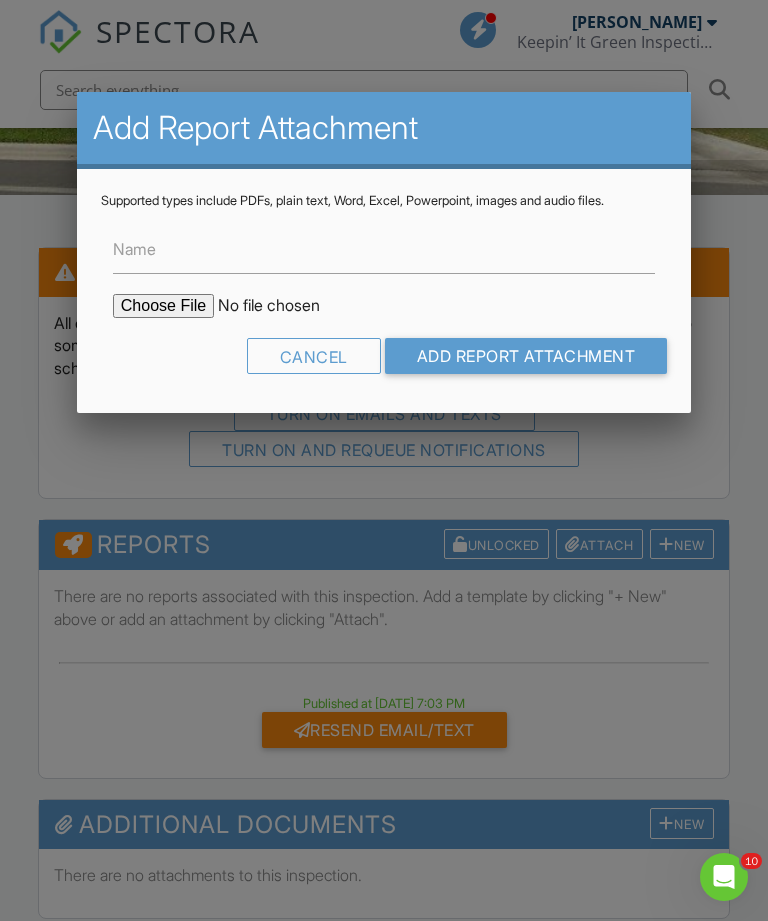 type on "C:\fakepath\Wind Mitigation Report 2025, 7405 S Flagler Dr, West Palm Beach FL (Compressed).pdf" 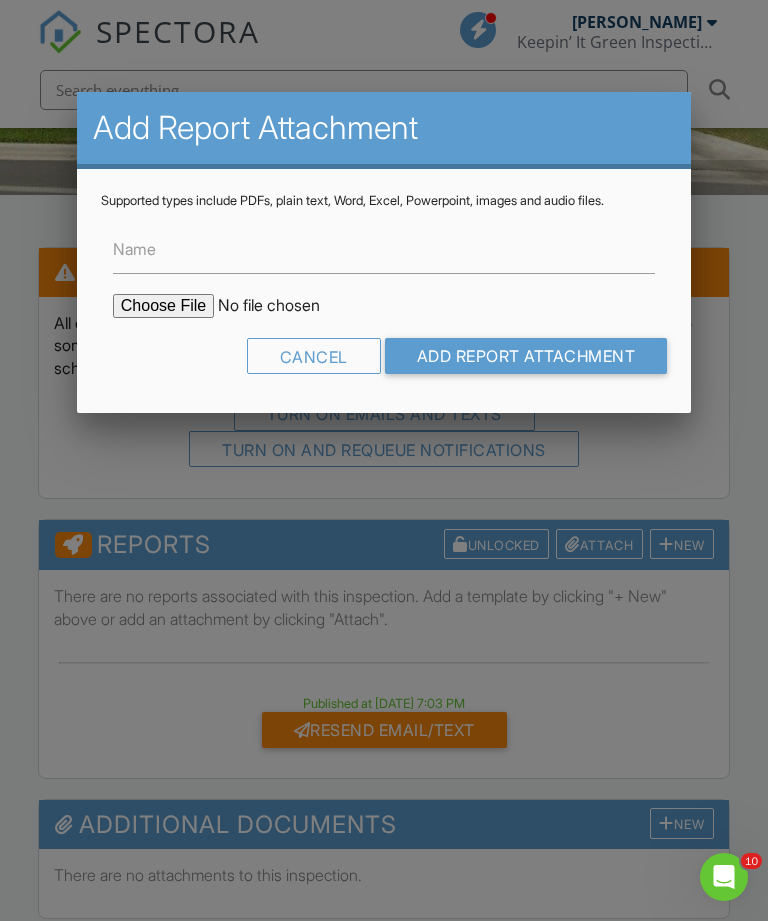click on "Add Report Attachment" at bounding box center (526, 356) 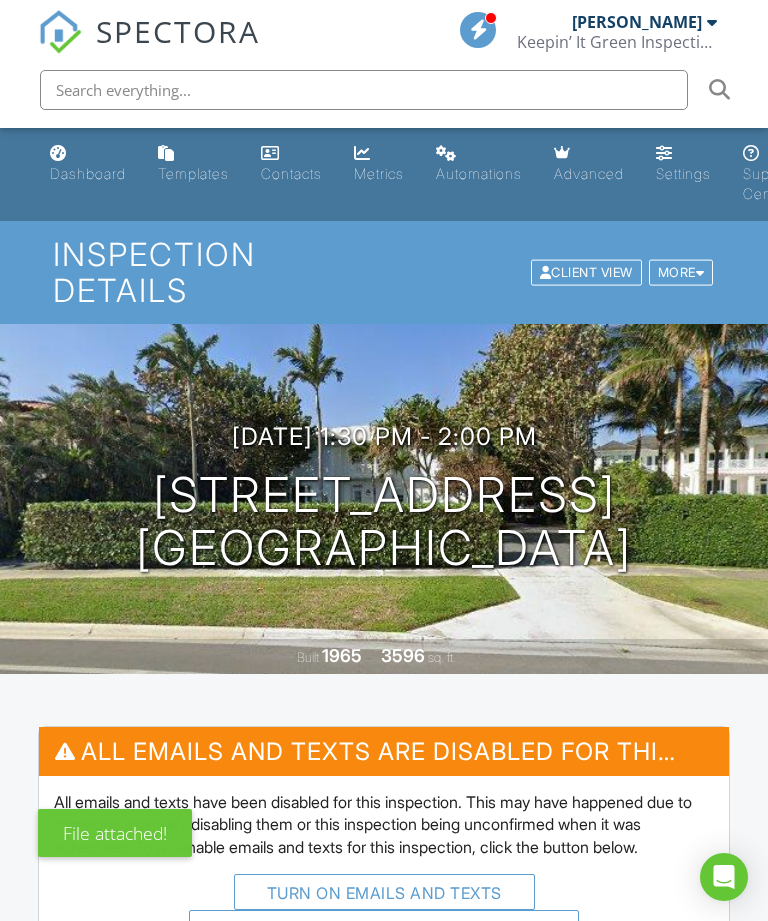 scroll, scrollTop: 0, scrollLeft: 0, axis: both 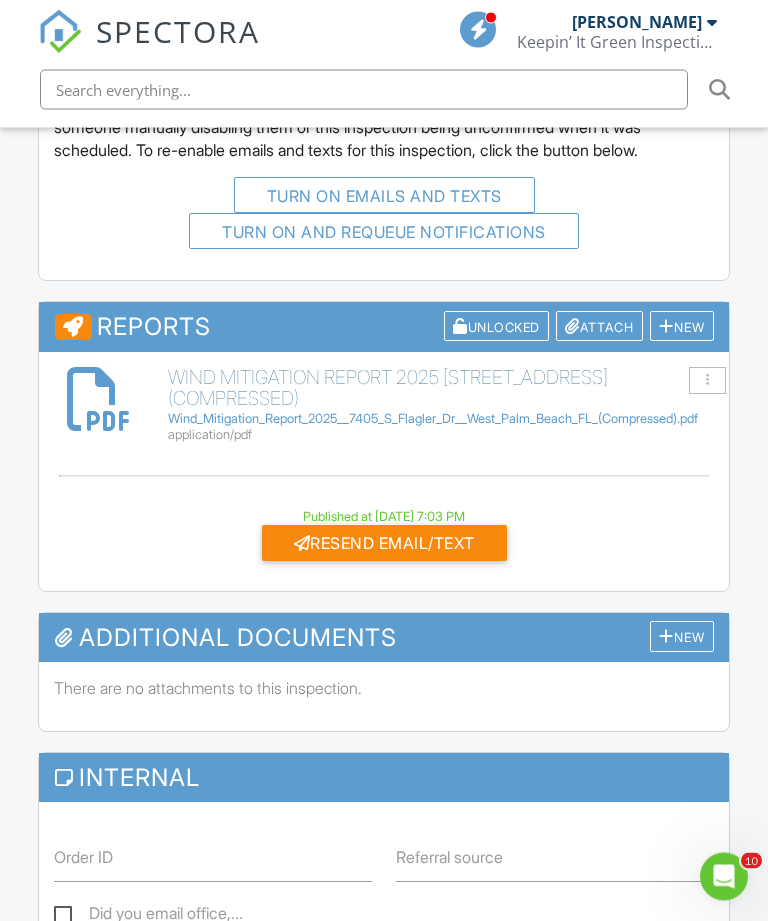 click on "Attach" at bounding box center (599, 327) 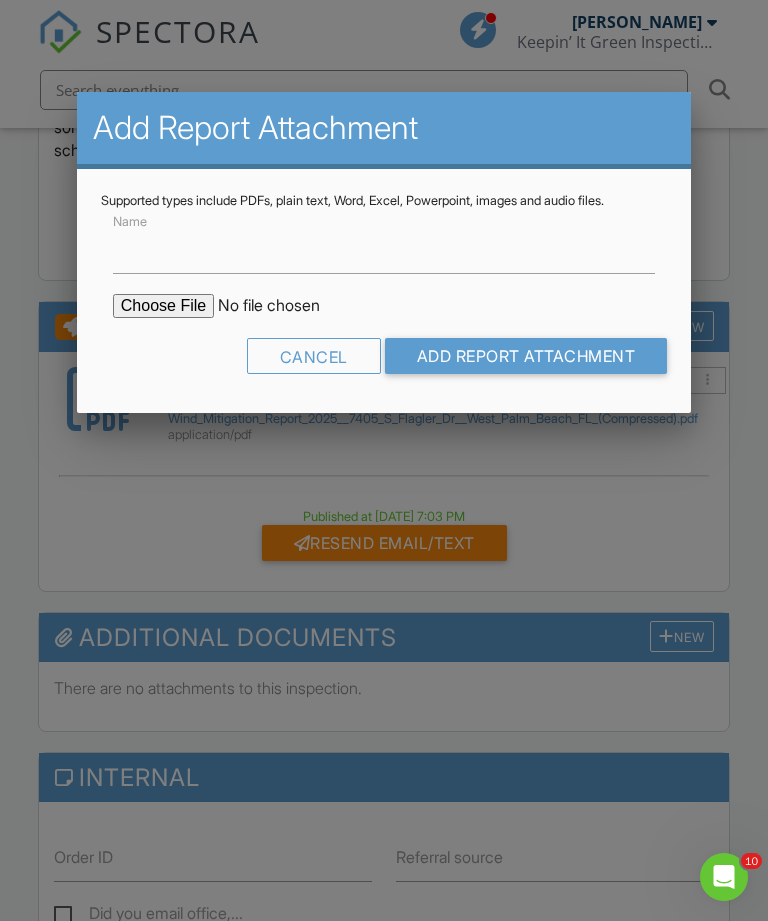 click at bounding box center (283, 306) 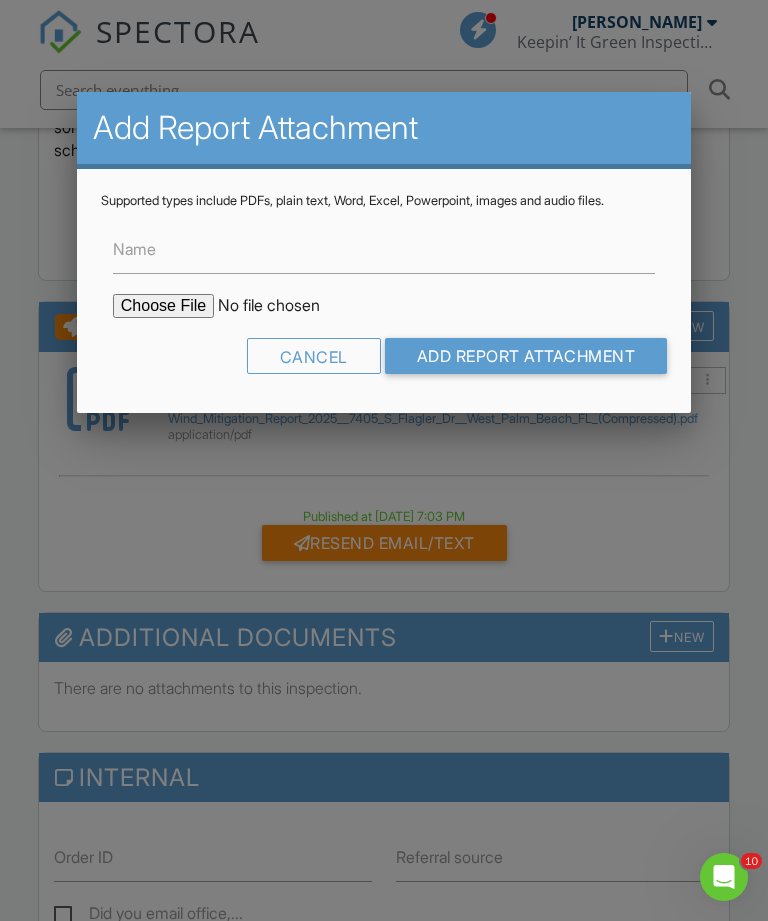 type on "C:\fakepath\4 Point Inspection Report 2025, 7405 S Flagler Dr, West Palm Beach FL.pdf" 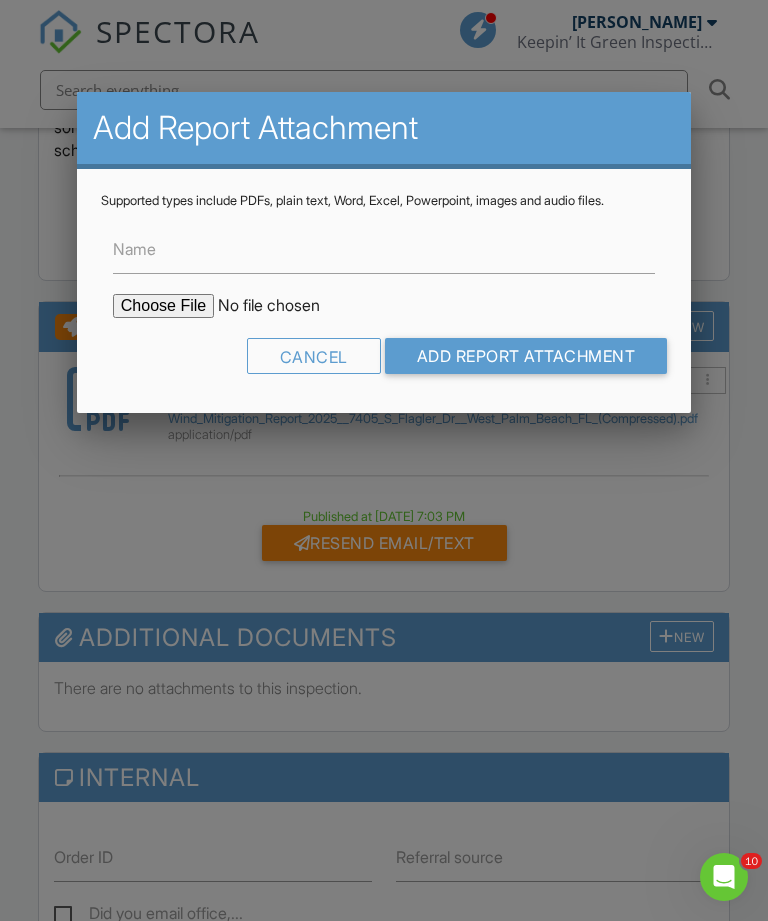 click on "Add Report Attachment" at bounding box center (526, 356) 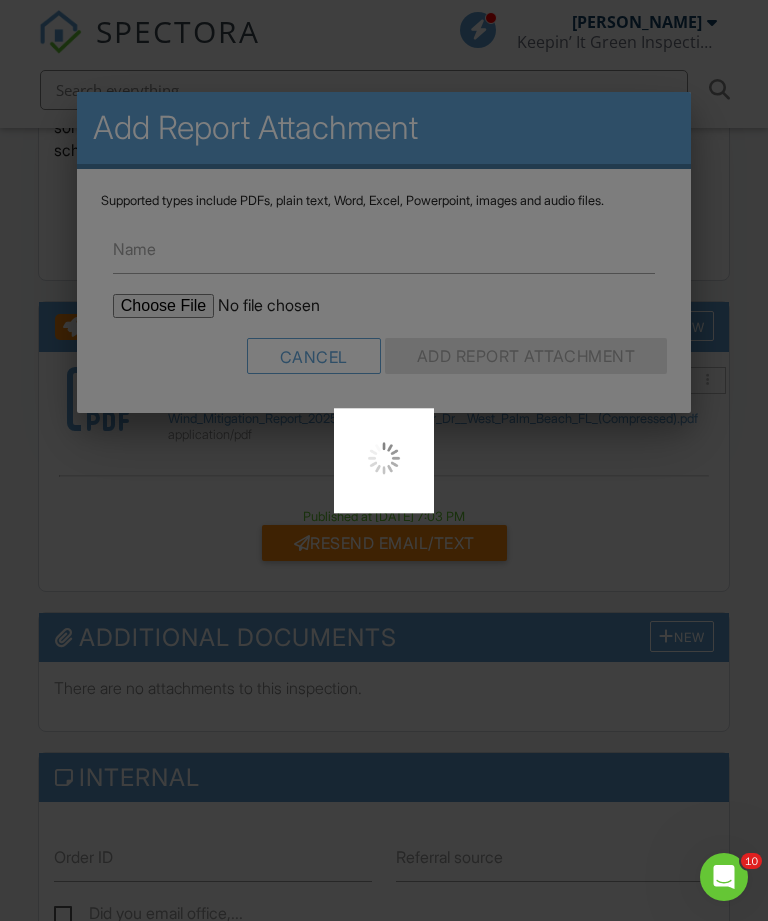 click at bounding box center (384, 460) 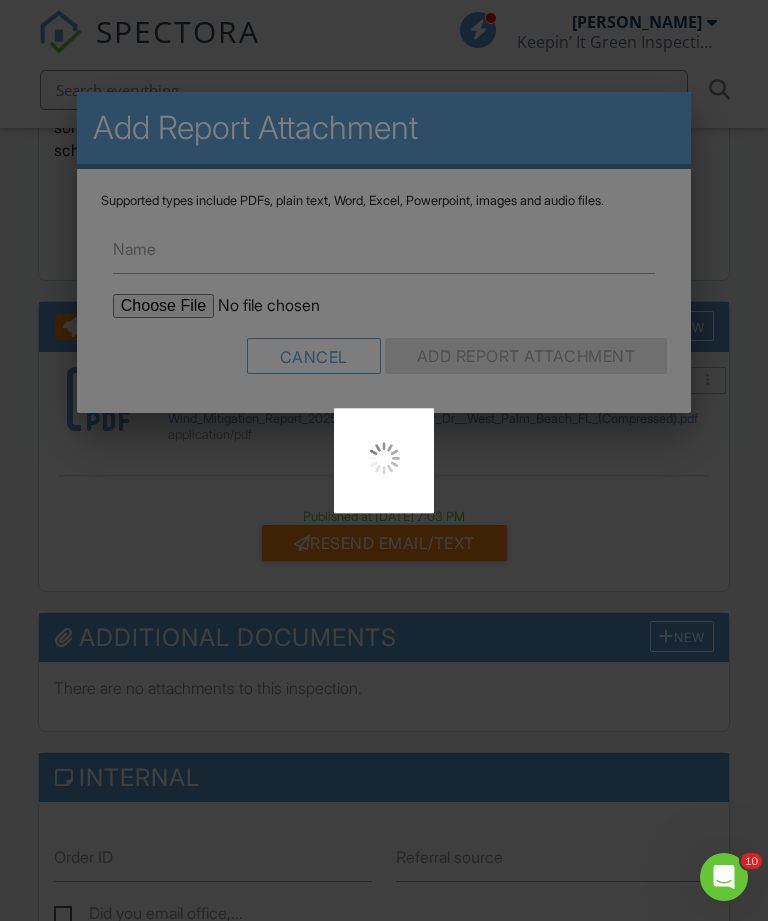 click at bounding box center [384, 460] 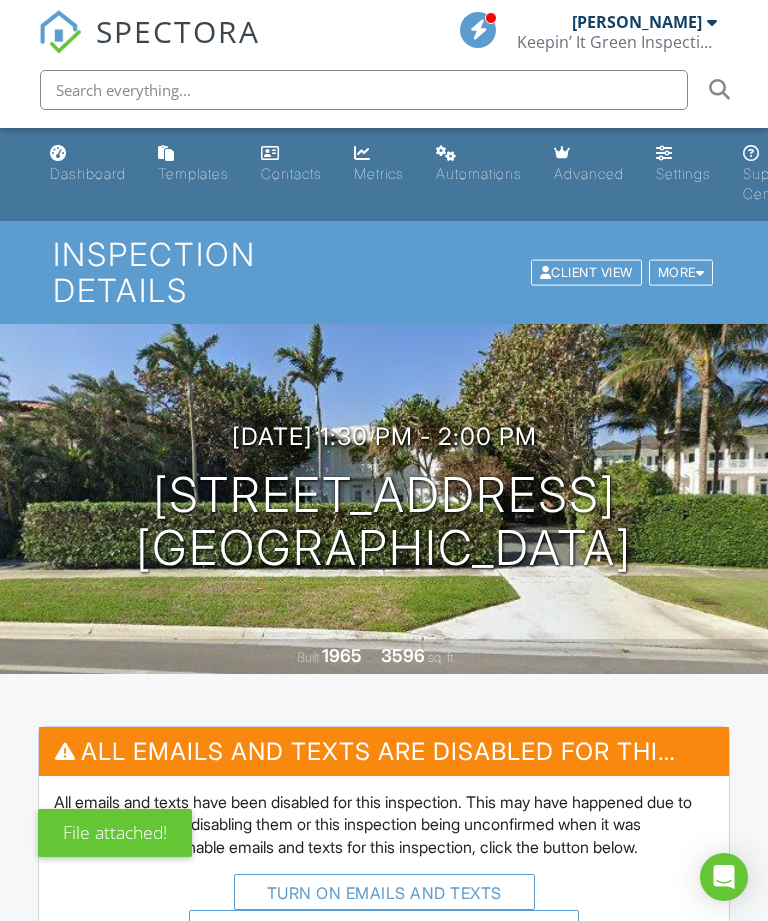 scroll, scrollTop: 0, scrollLeft: 0, axis: both 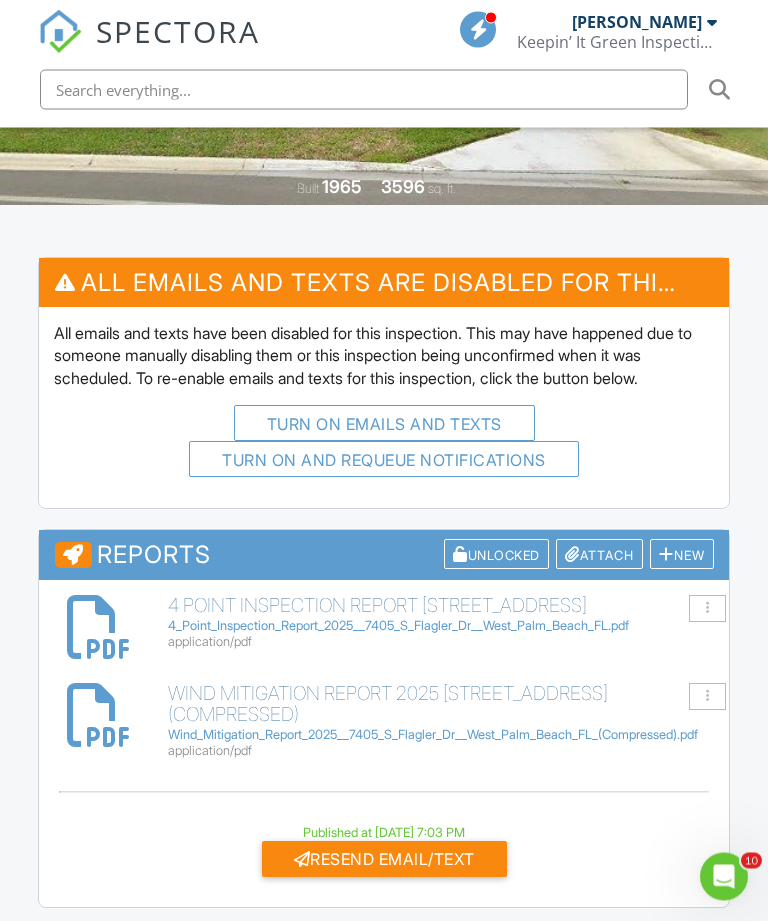 click at bounding box center [707, 609] 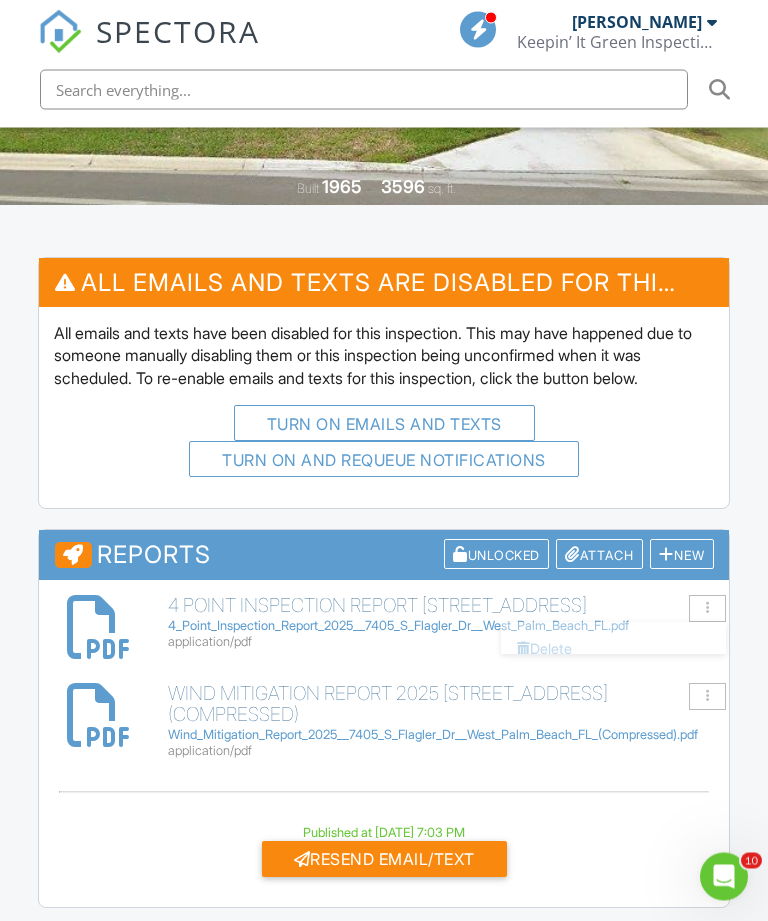 scroll, scrollTop: 469, scrollLeft: 0, axis: vertical 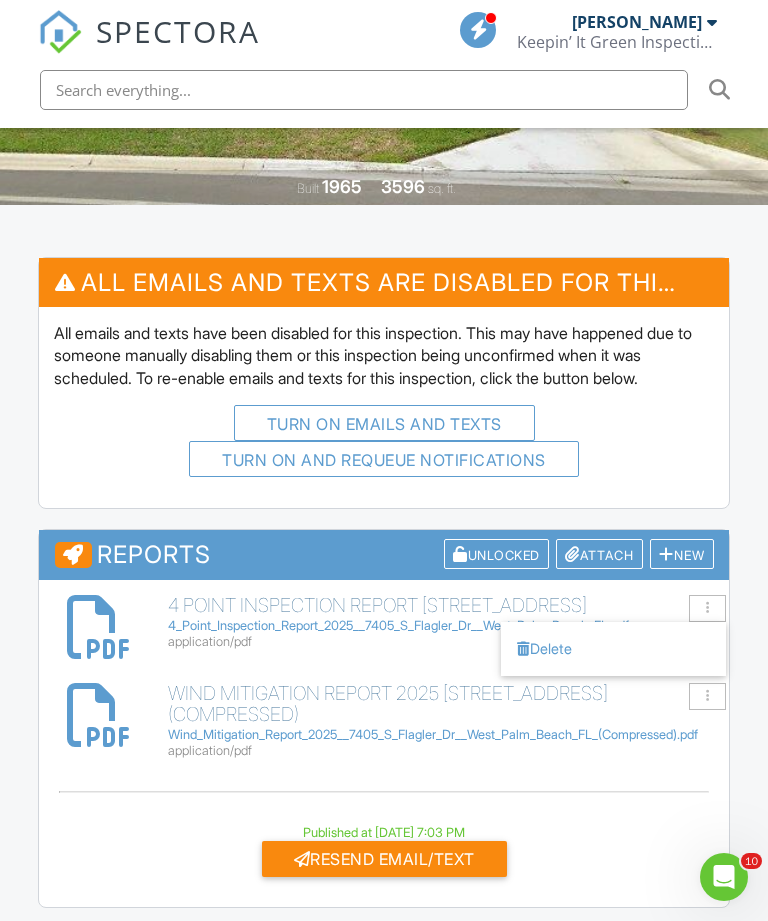 click on "Delete" at bounding box center [613, 649] 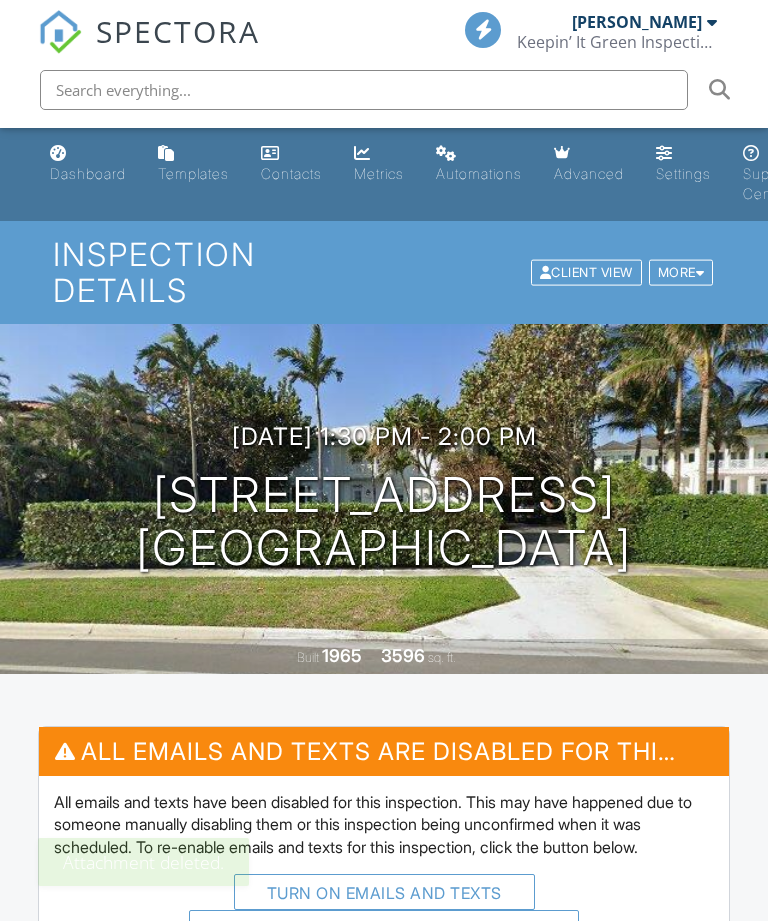scroll, scrollTop: 0, scrollLeft: 0, axis: both 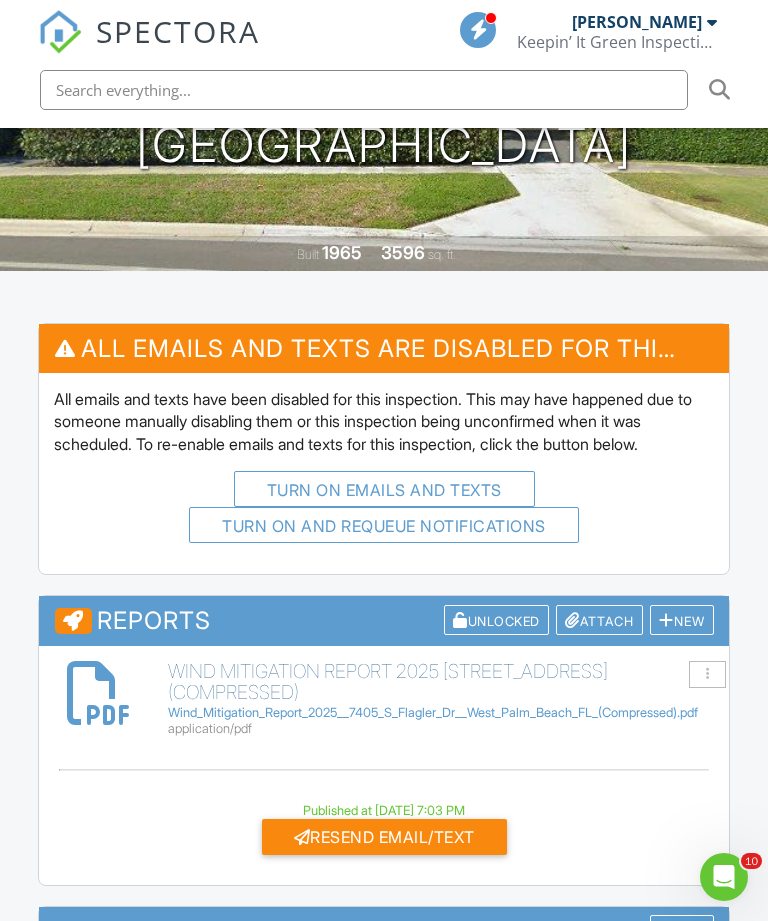 click on "Attach" at bounding box center (599, 620) 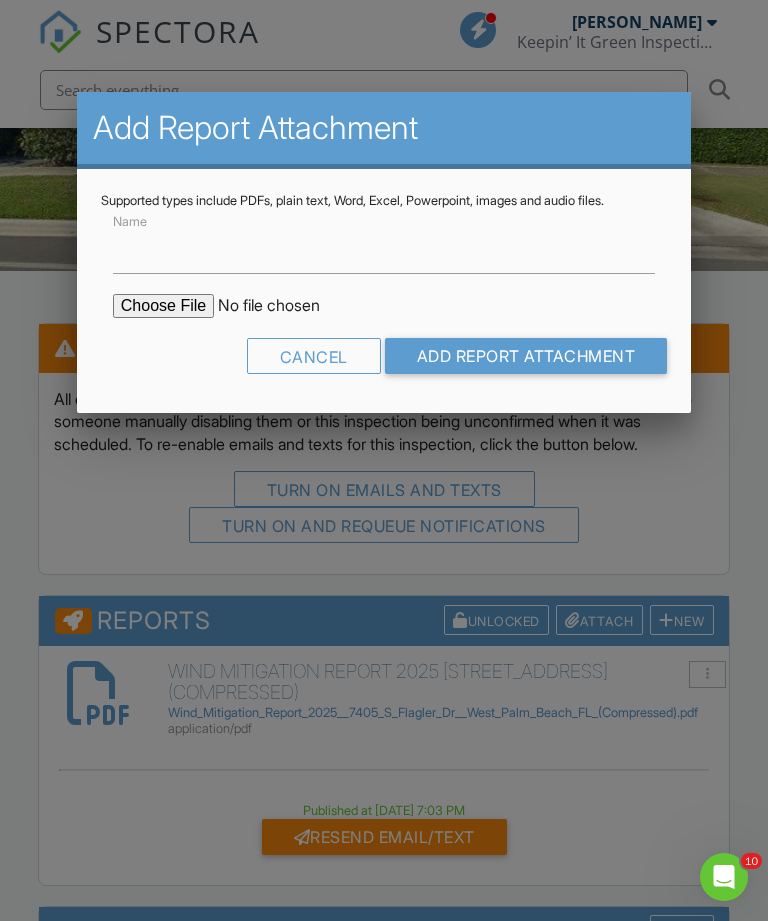 click at bounding box center [283, 306] 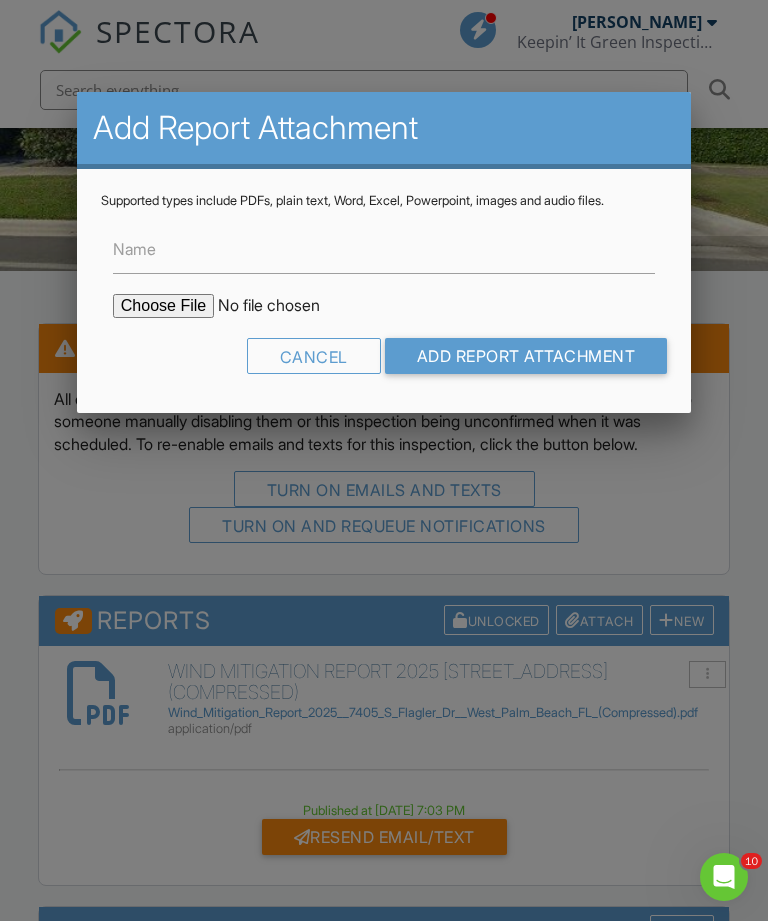 type on "C:\fakepath\4 Point Inspection Report 2025, 7405 S Flagler Dr, West Palm Beach FL (Compressed).pdf" 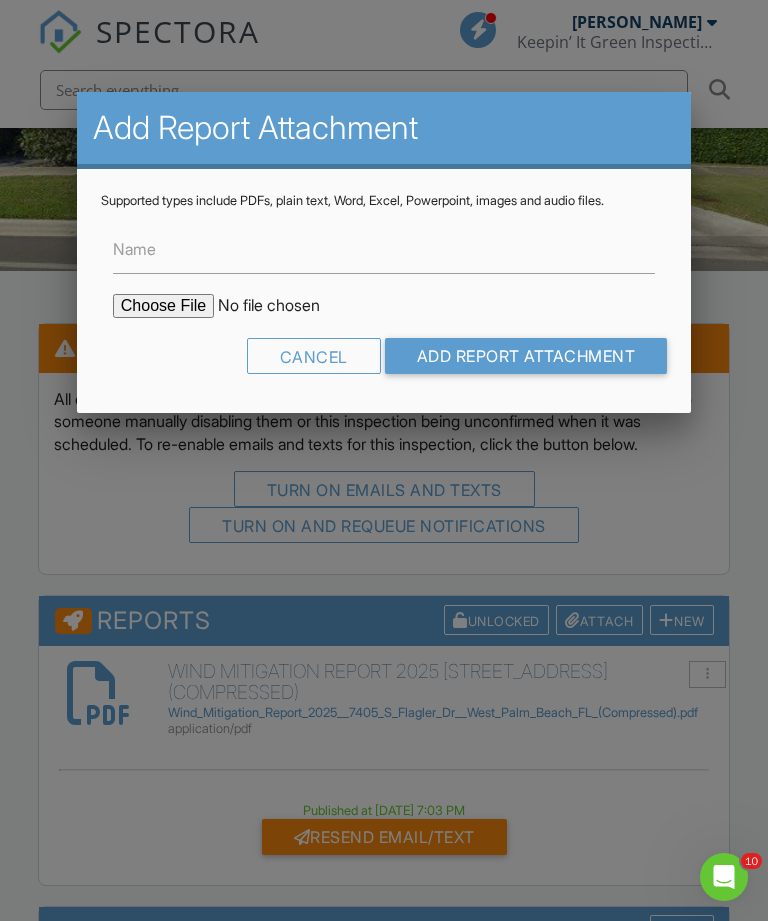click on "Add Report Attachment" at bounding box center (526, 356) 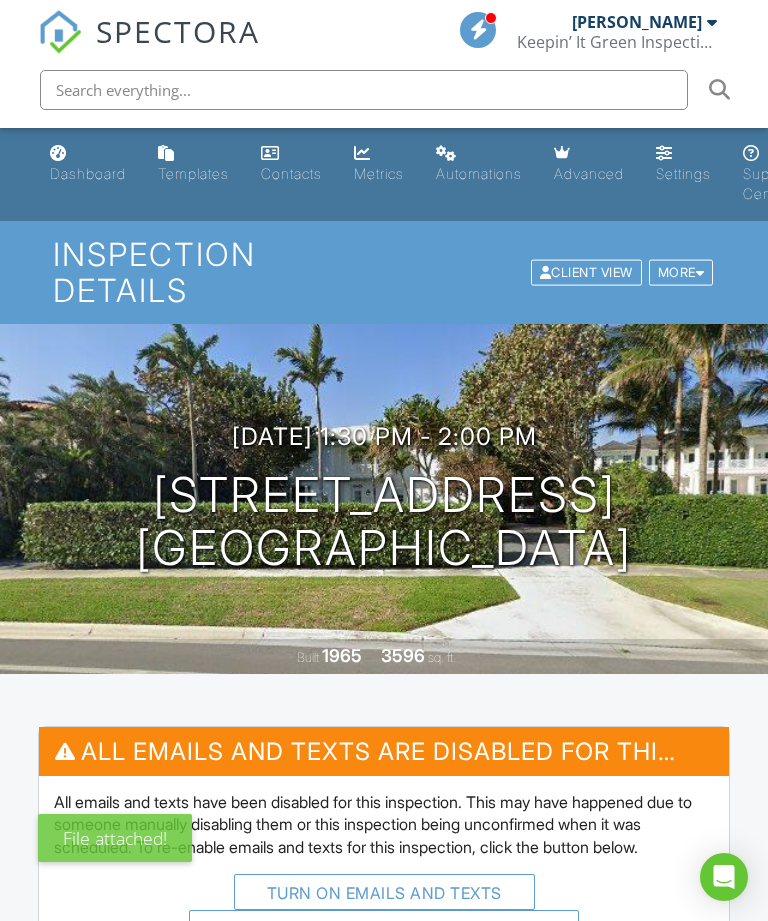scroll, scrollTop: 0, scrollLeft: 0, axis: both 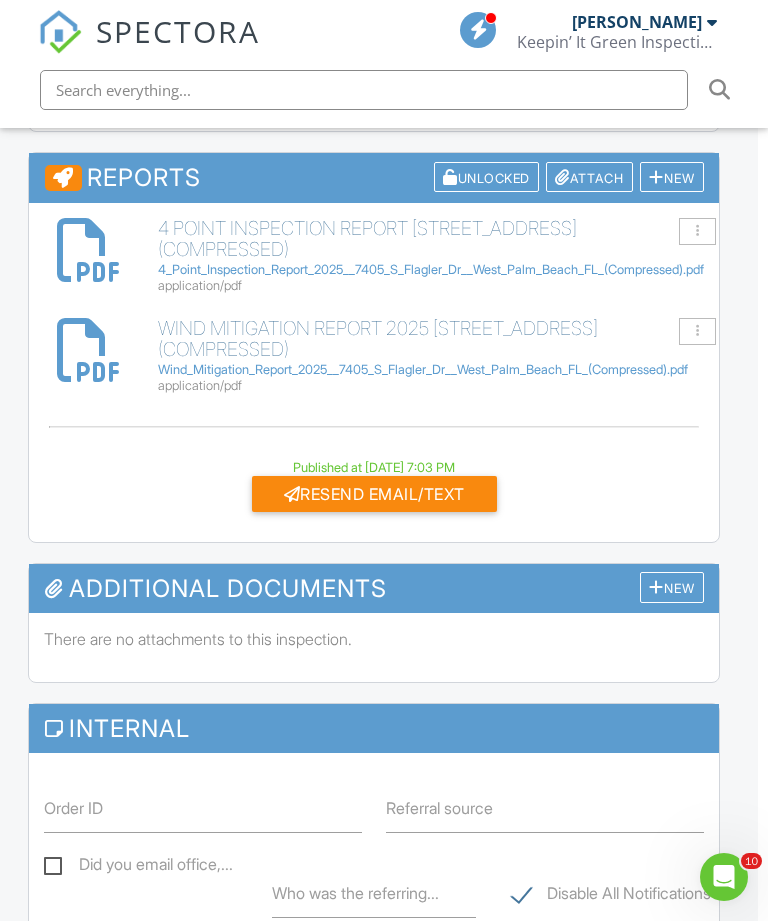 click on "Resend Email/Text" at bounding box center [374, 494] 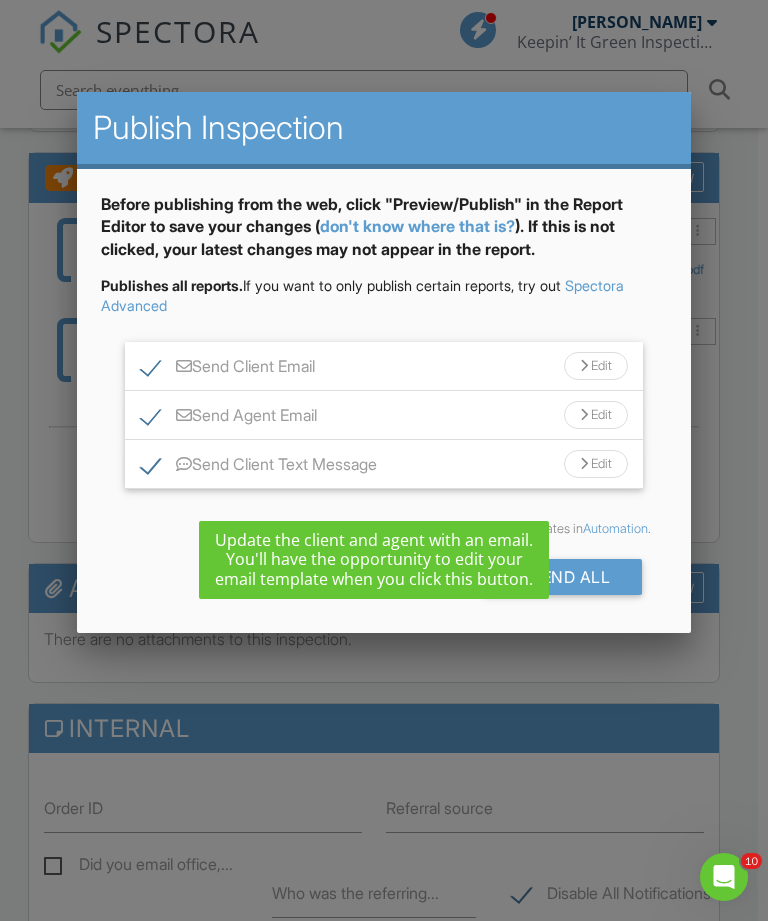 click on "Send Client Text Message" at bounding box center [259, 467] 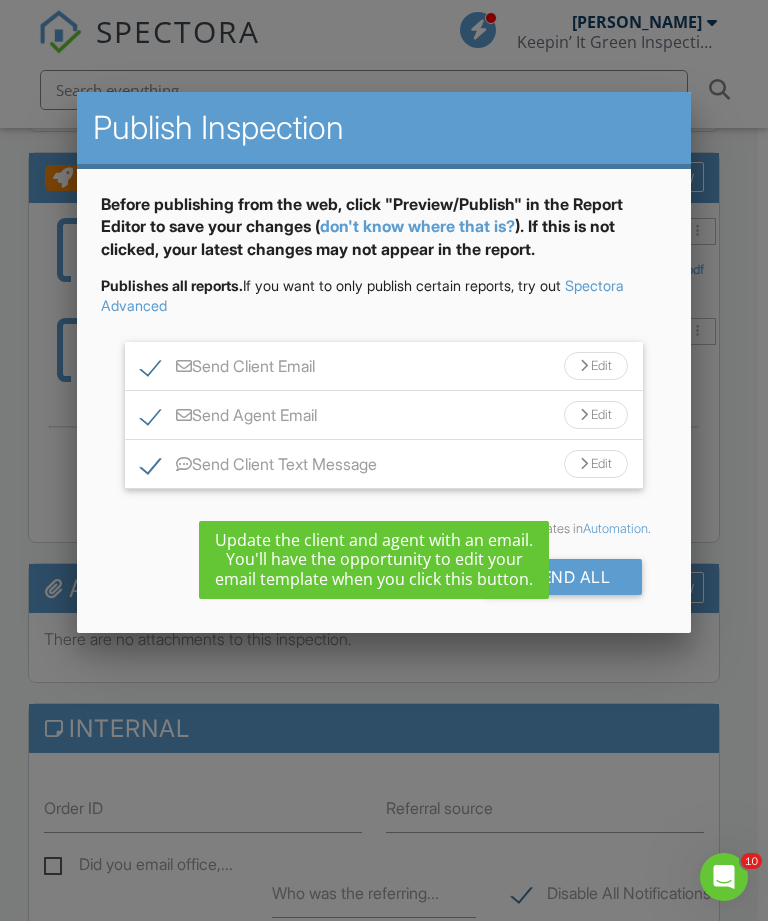 checkbox on "false" 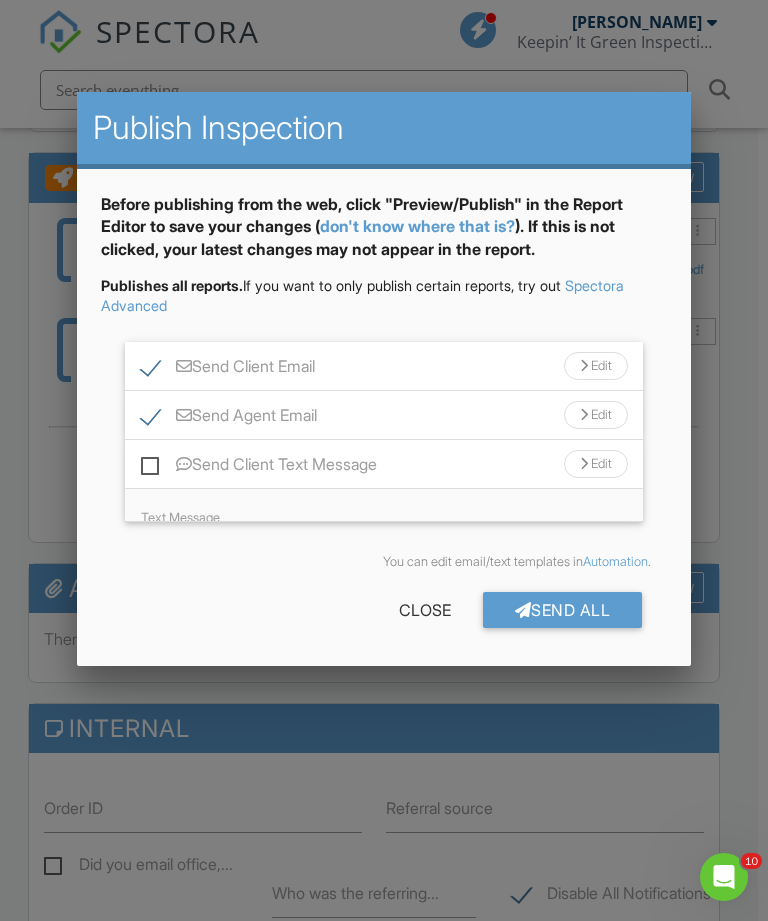 click on "Send Client Email" at bounding box center (228, 369) 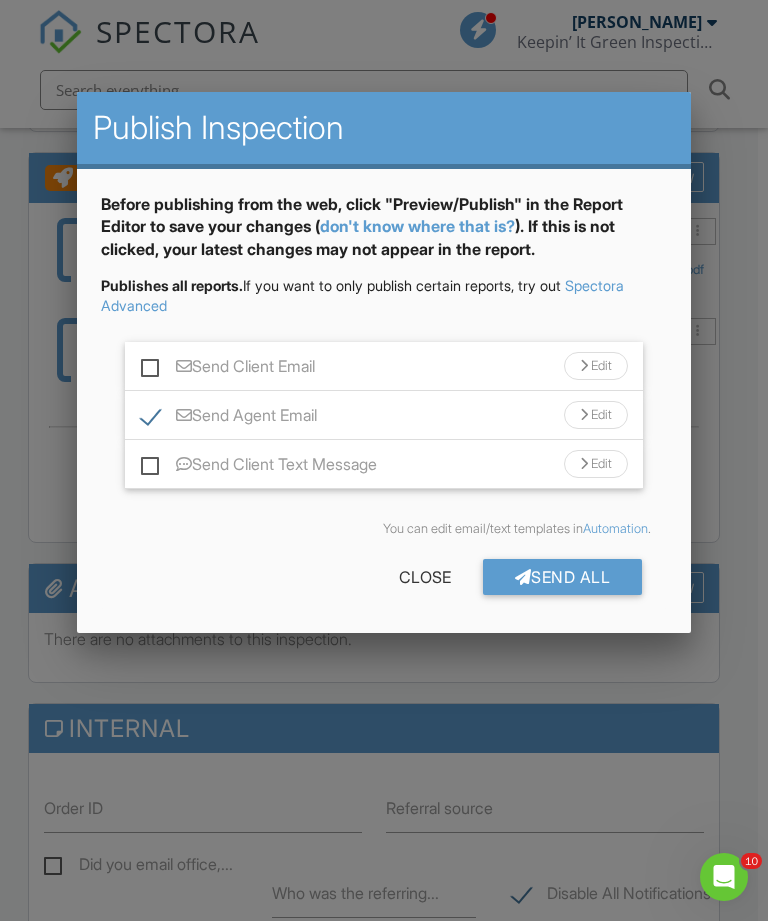 click on "Send All" at bounding box center [563, 577] 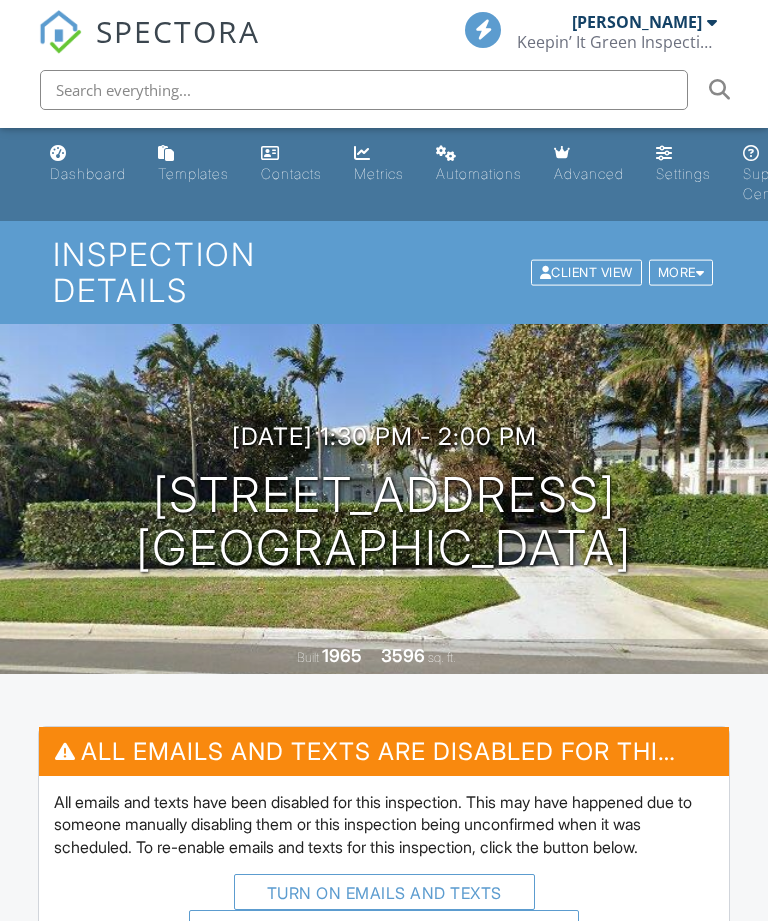 scroll, scrollTop: 0, scrollLeft: 0, axis: both 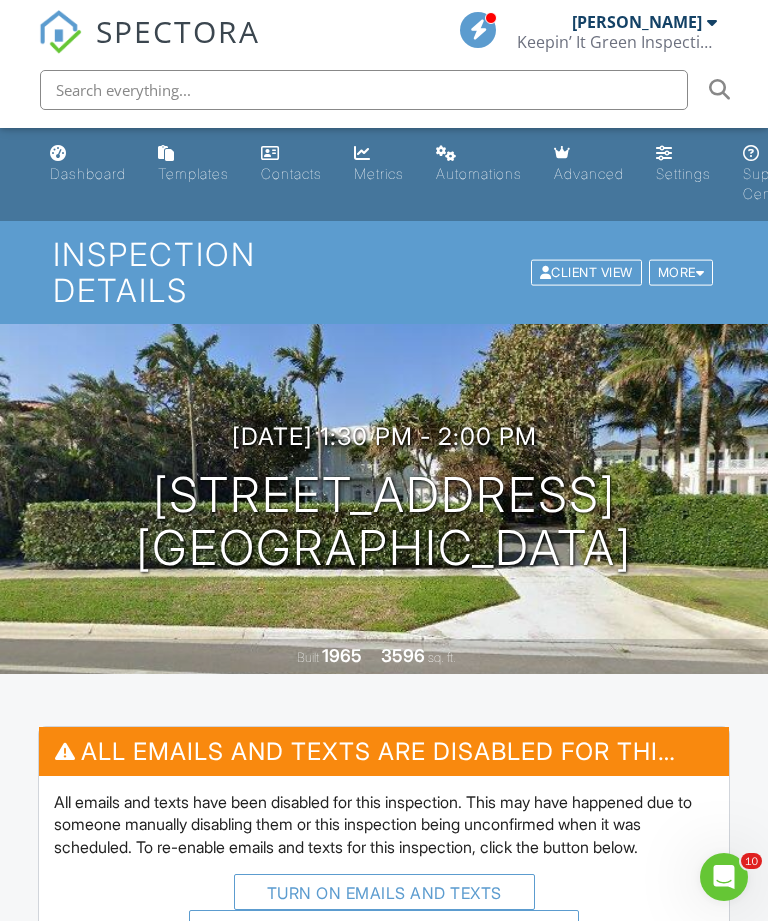 click on "SPECTORA" at bounding box center [178, 31] 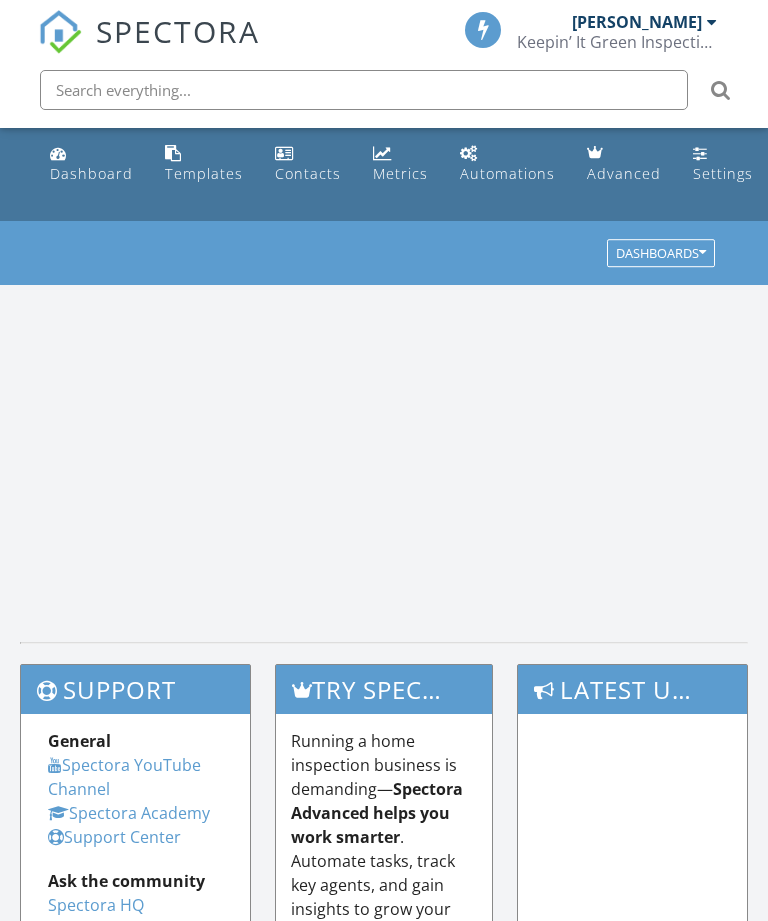 scroll, scrollTop: 0, scrollLeft: 0, axis: both 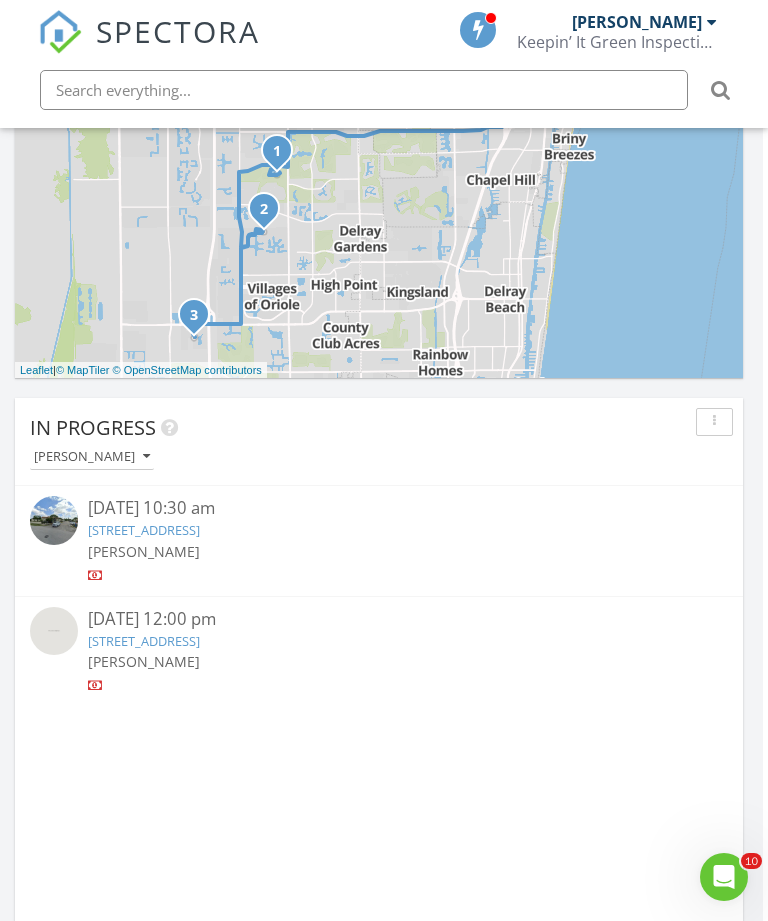 click at bounding box center [54, 631] 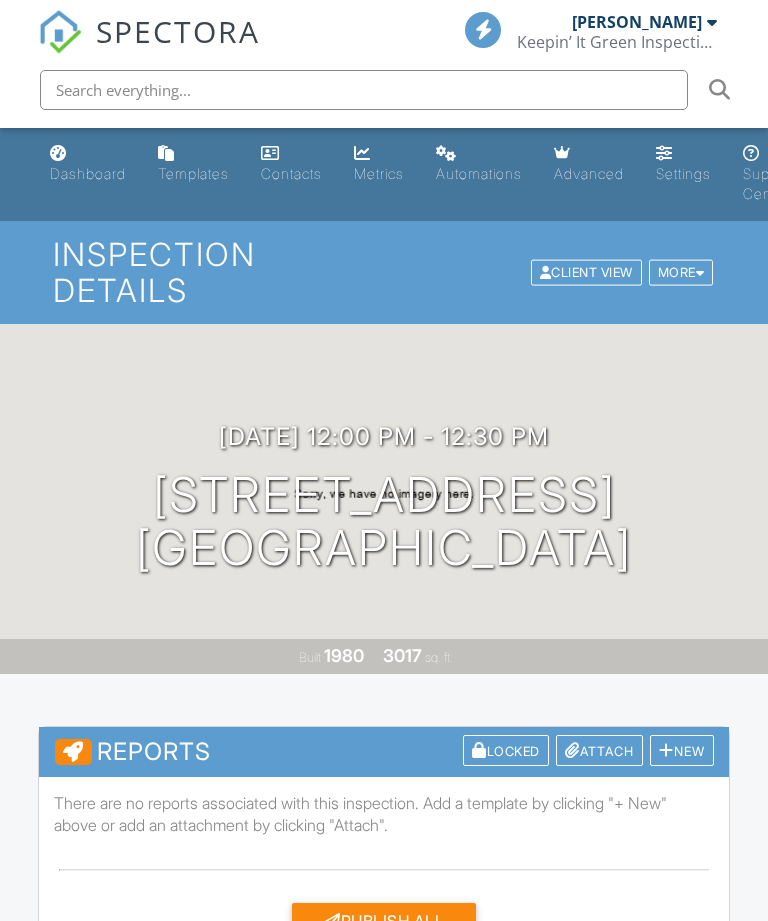 scroll, scrollTop: 0, scrollLeft: 0, axis: both 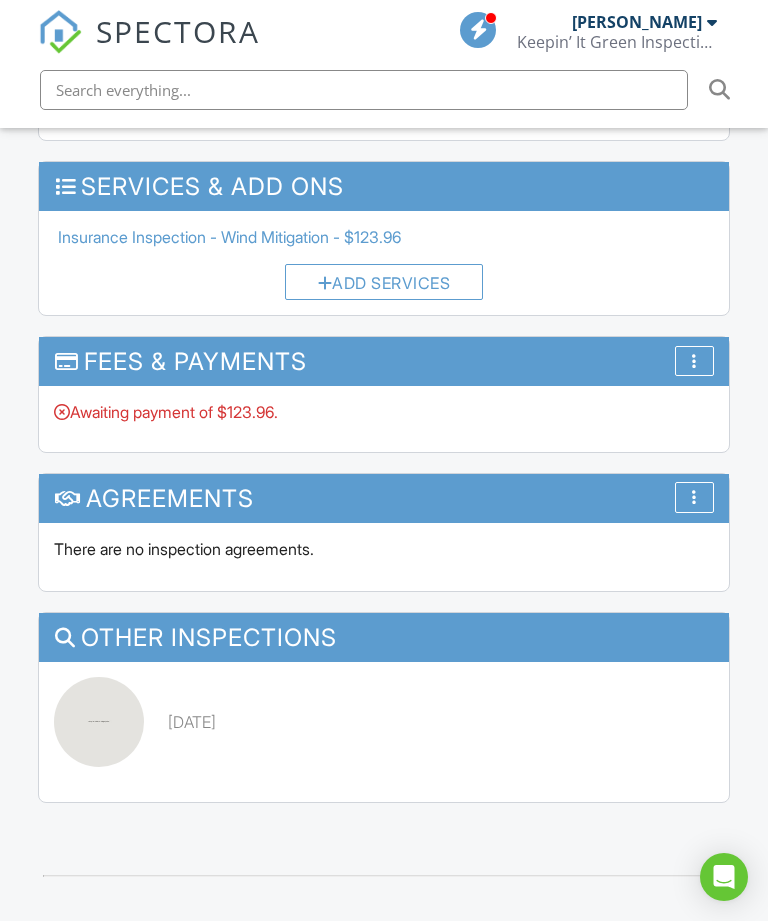 click on "[DATE]" at bounding box center [192, 722] 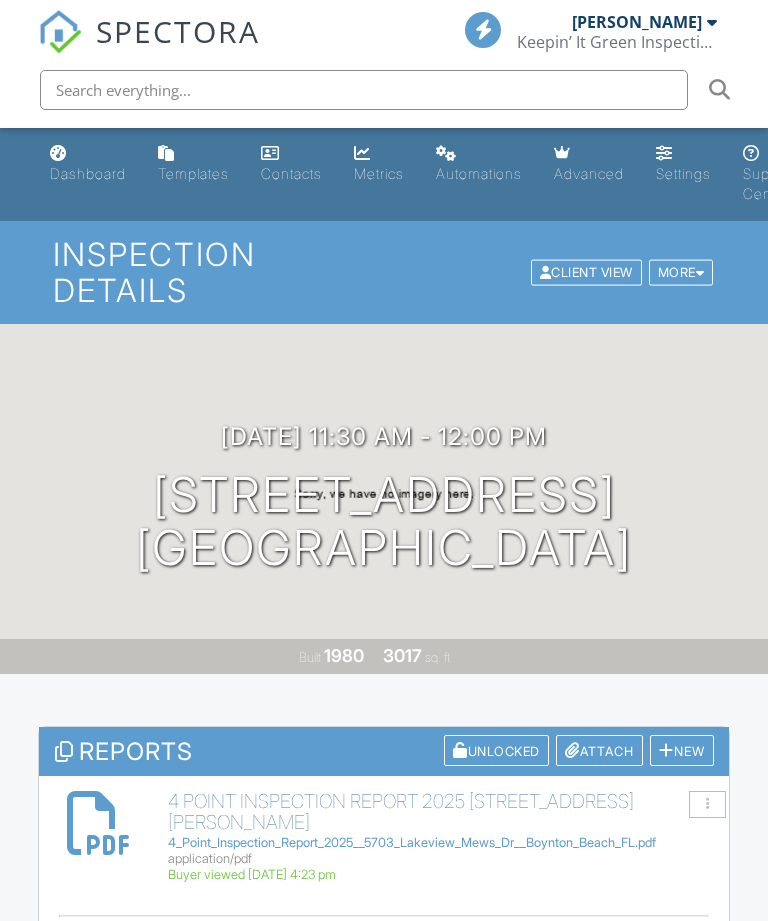 click on "4 Point Inspection Report 2025  [STREET_ADDRESS][PERSON_NAME]" at bounding box center [440, 812] 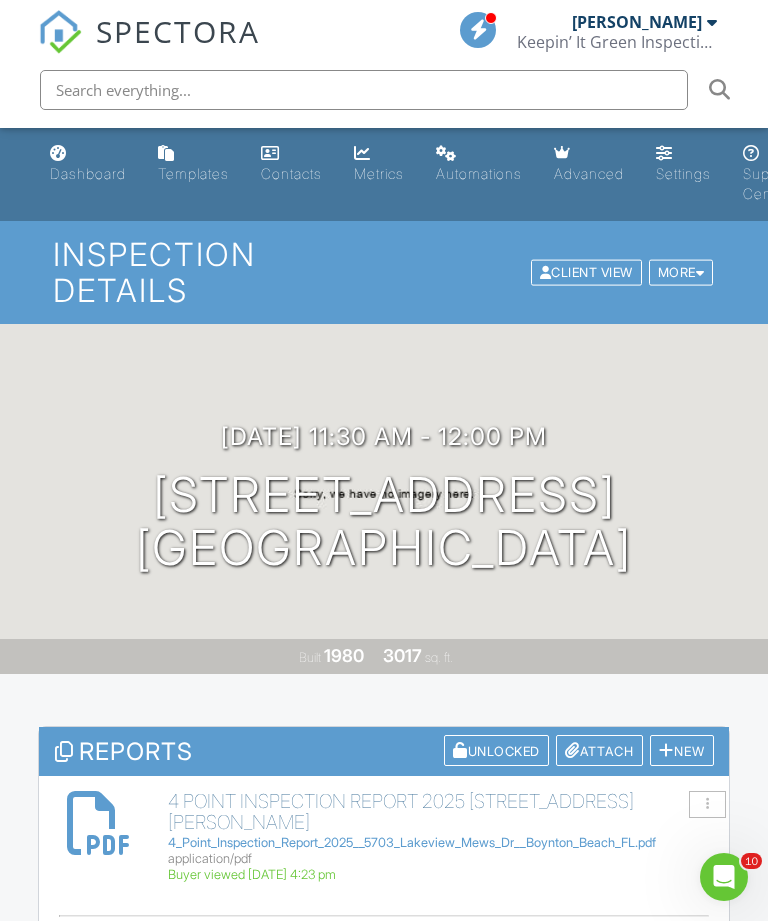 scroll, scrollTop: 0, scrollLeft: 0, axis: both 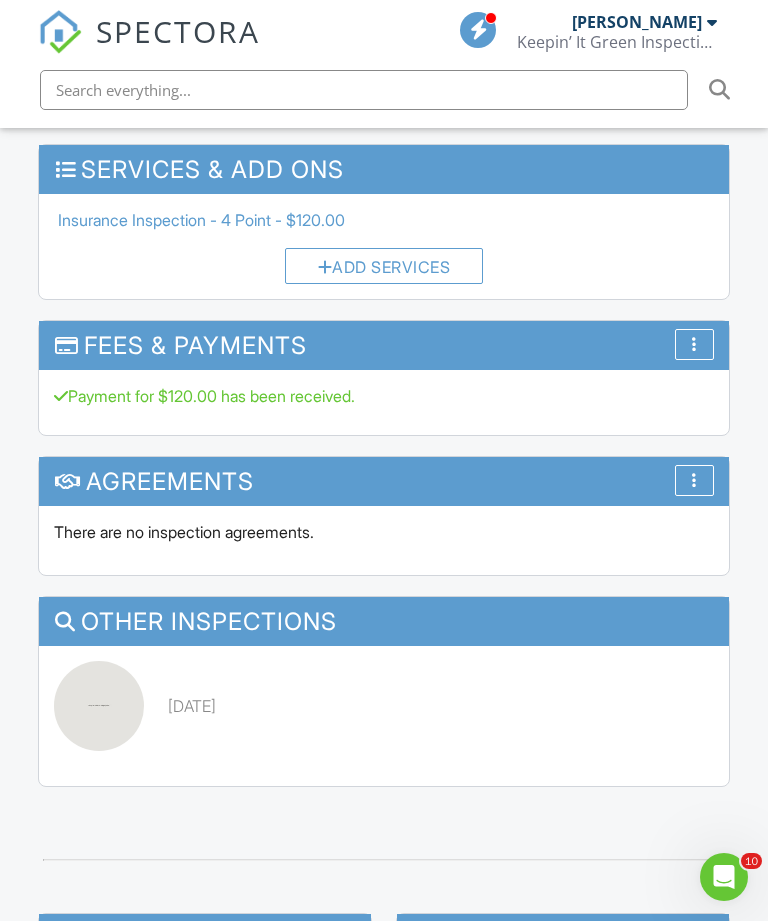 click on "[DATE]" at bounding box center [192, 706] 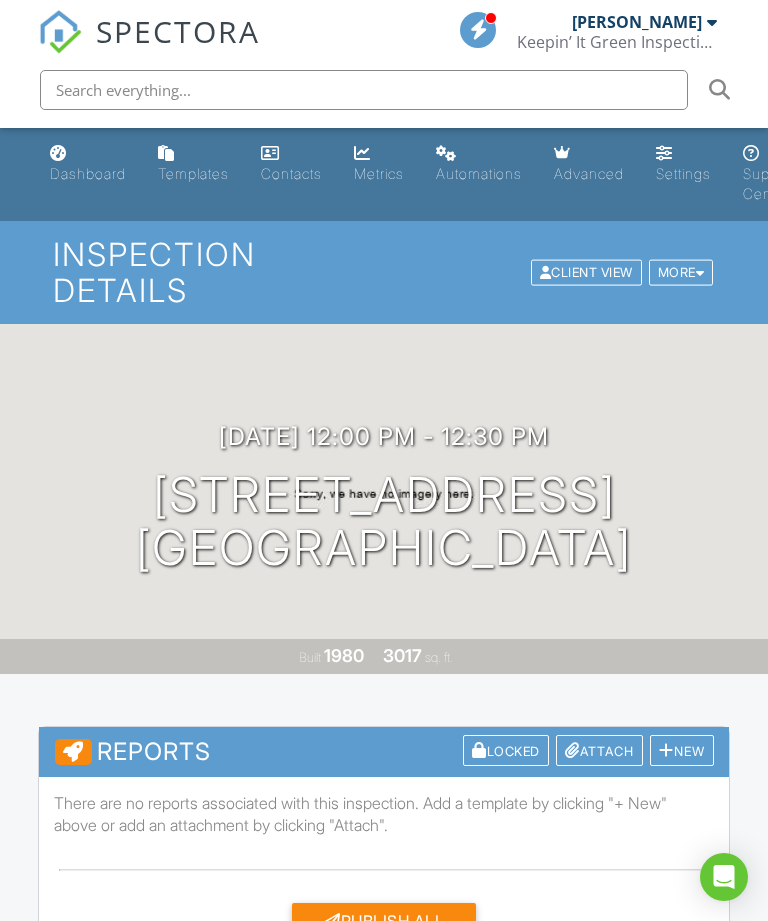 scroll, scrollTop: 0, scrollLeft: 0, axis: both 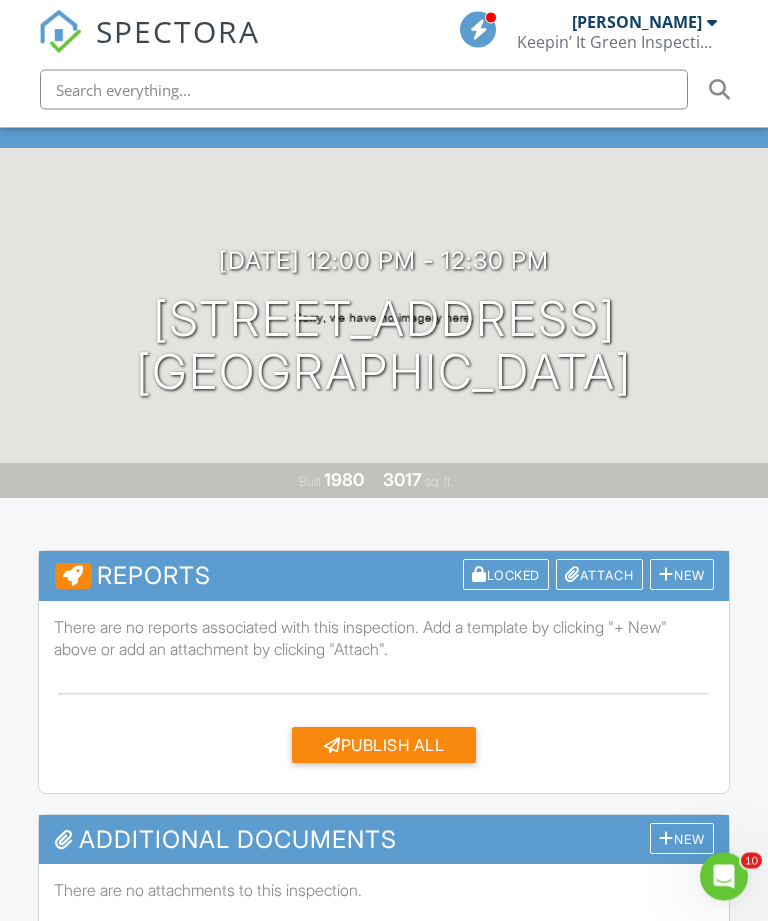 click on "Attach" at bounding box center [599, 575] 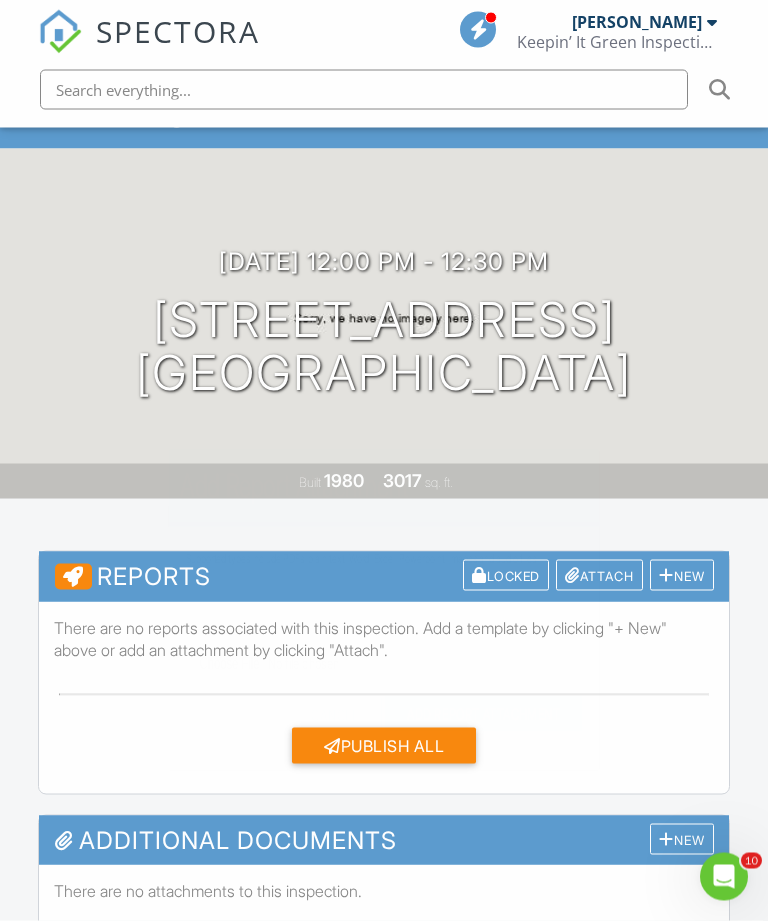 scroll, scrollTop: 176, scrollLeft: 0, axis: vertical 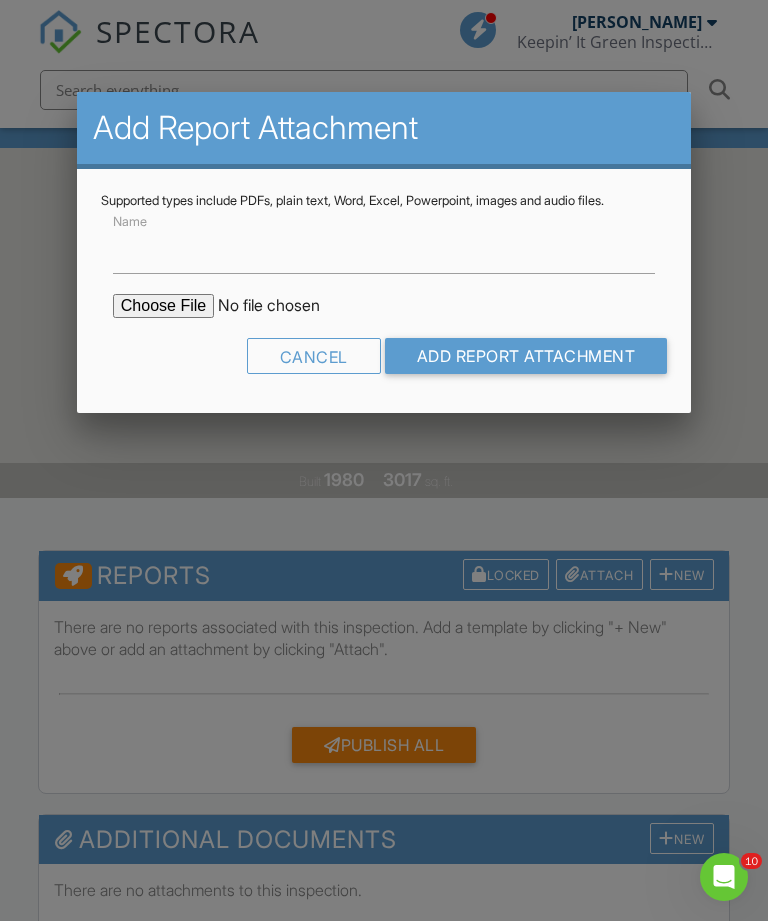 click at bounding box center (283, 306) 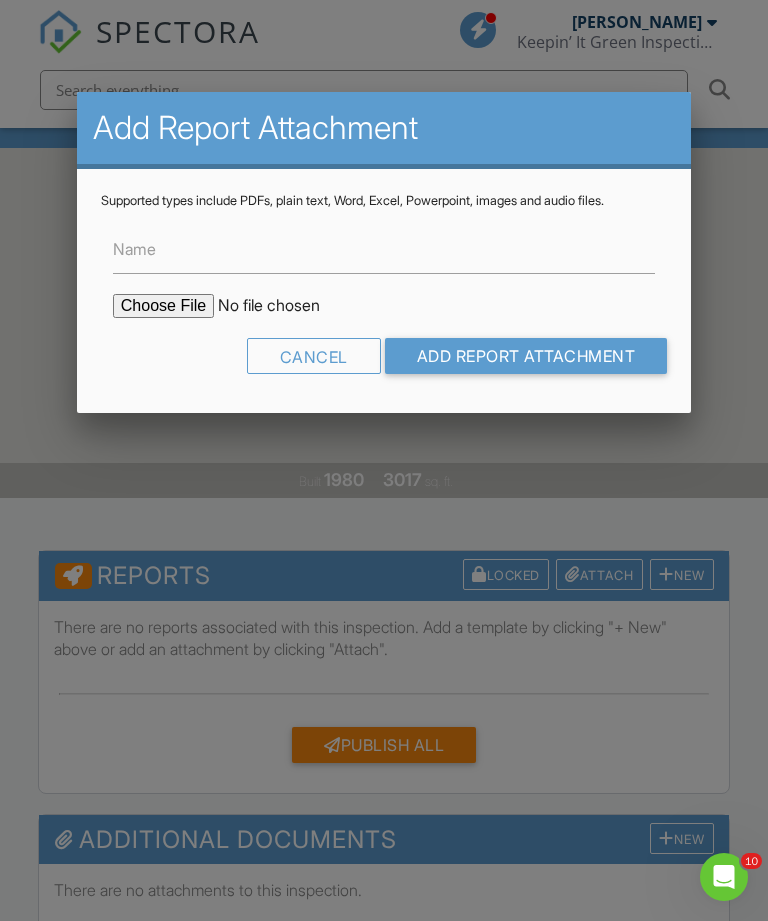 type on "C:\fakepath\Wind Mitigation Report 2025, 5703 Lakeview Mews Dr, Boynton Beach FL (Compressed).pdf" 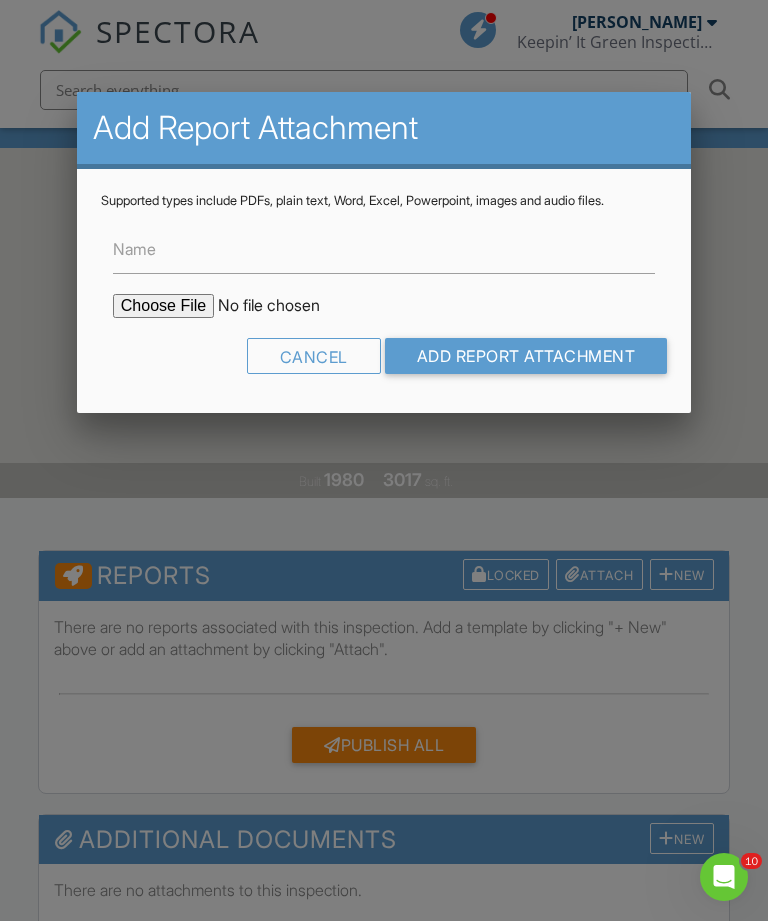 click on "Add Report Attachment" at bounding box center (526, 356) 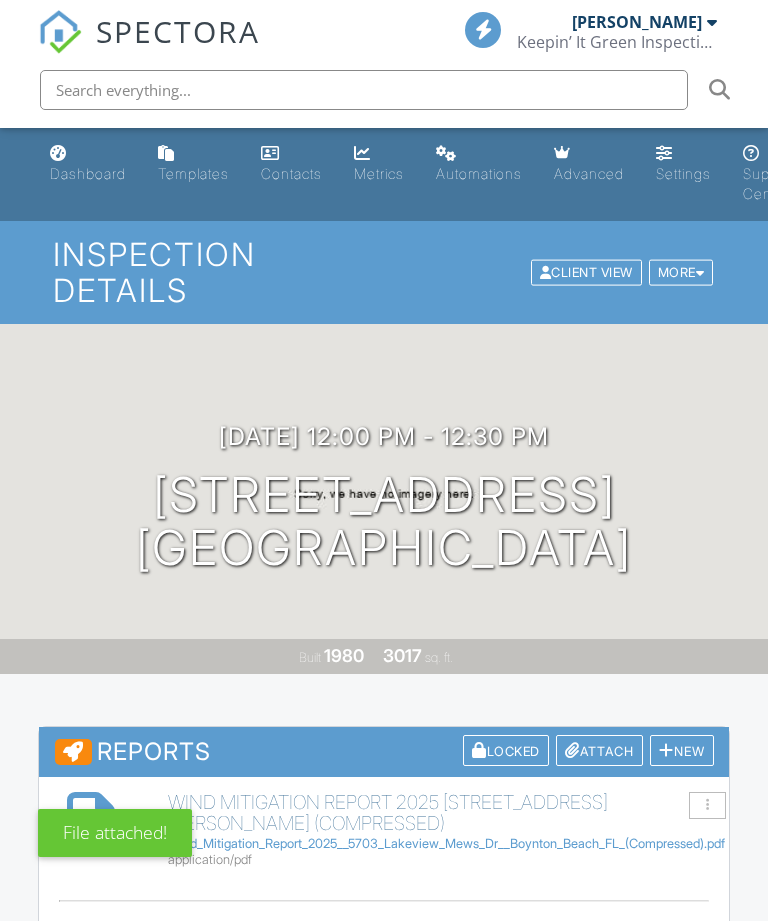 scroll, scrollTop: 0, scrollLeft: 0, axis: both 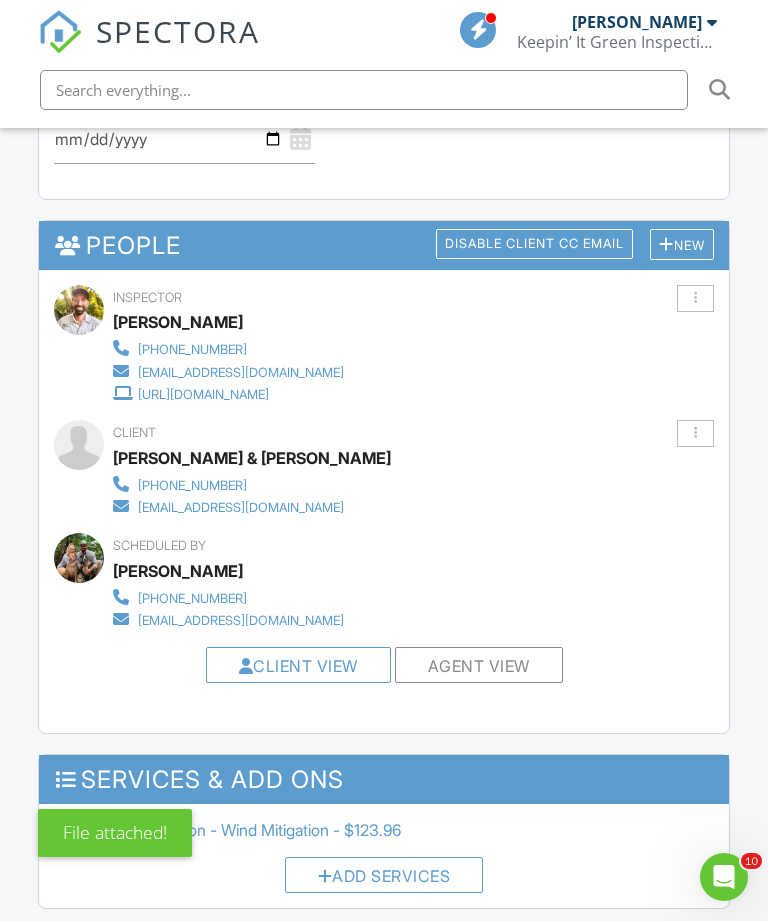 click at bounding box center [666, 244] 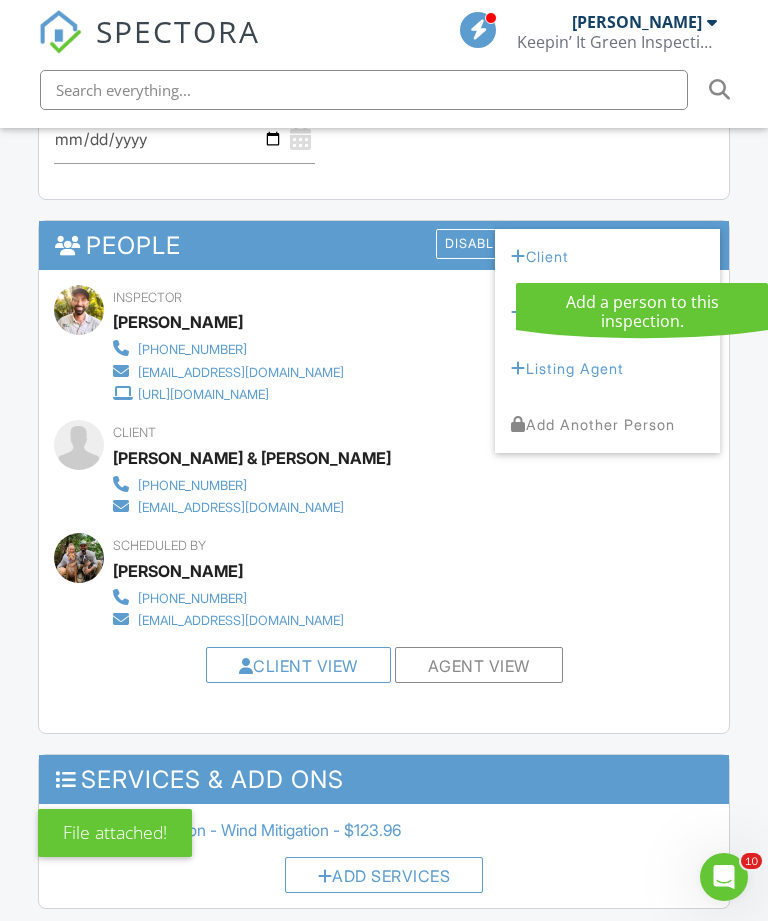 click on "Client's Agent" at bounding box center (607, 313) 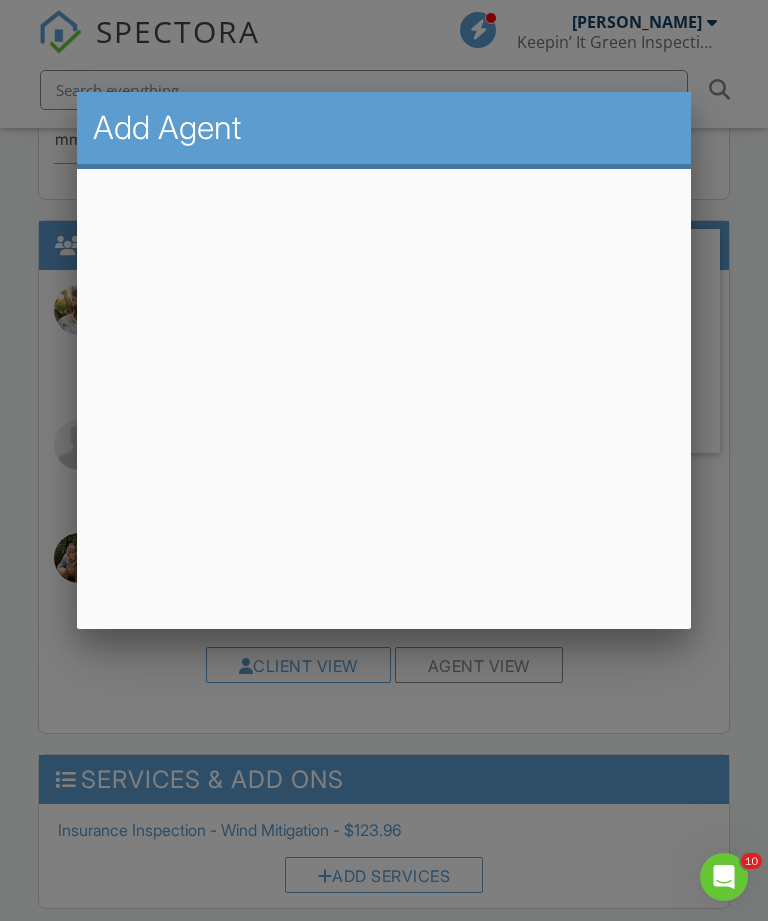 scroll, scrollTop: 2186, scrollLeft: 0, axis: vertical 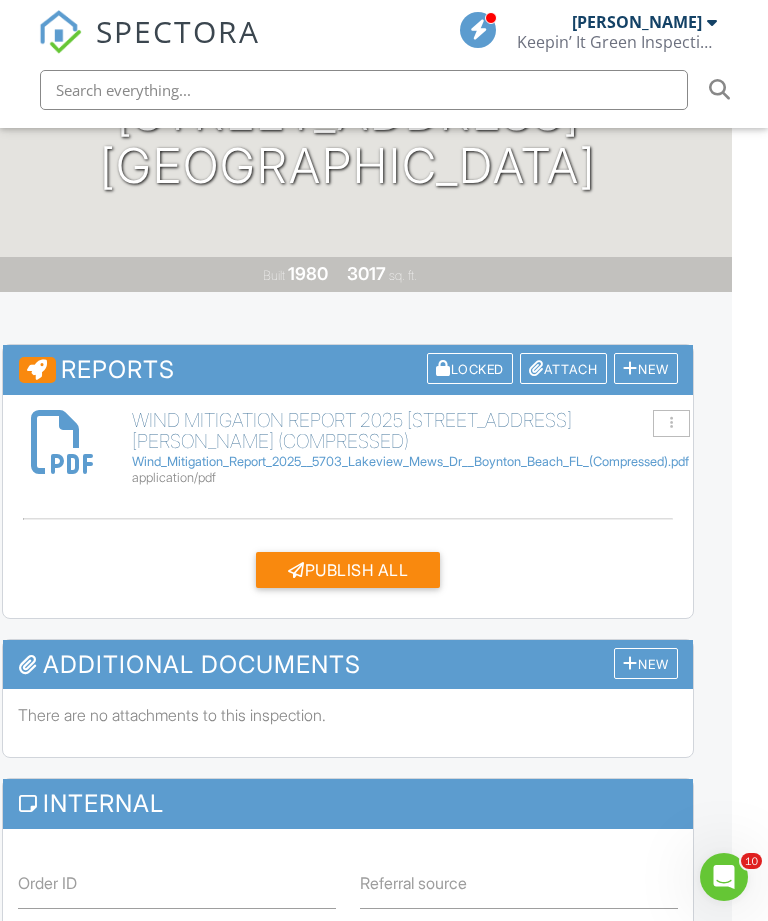 click on "Publish All" at bounding box center (348, 570) 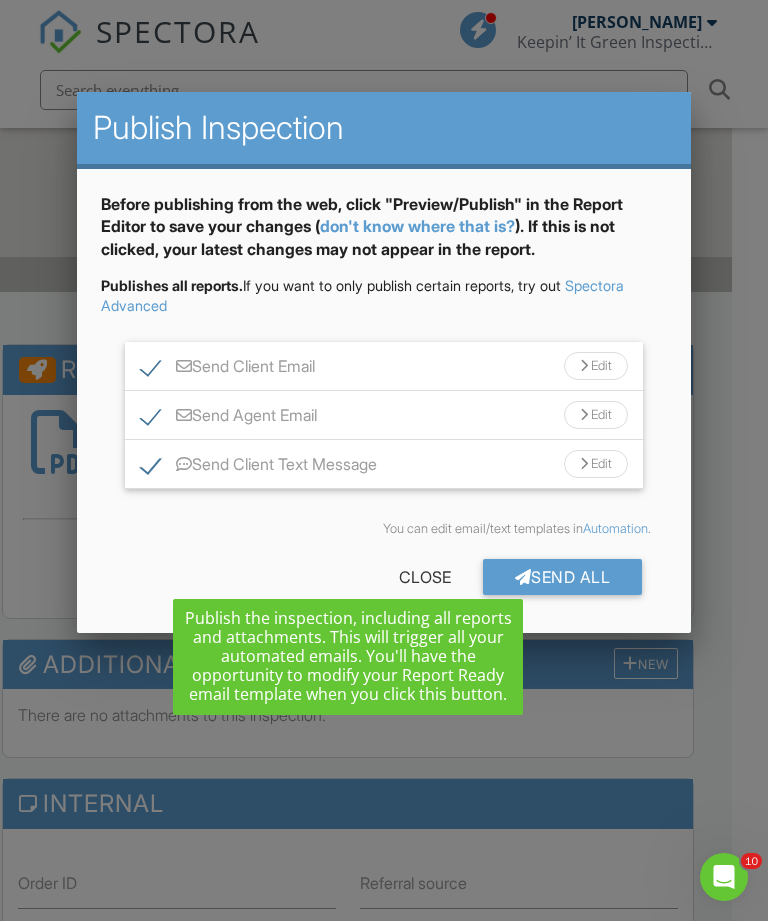 click on "Send All" at bounding box center [563, 577] 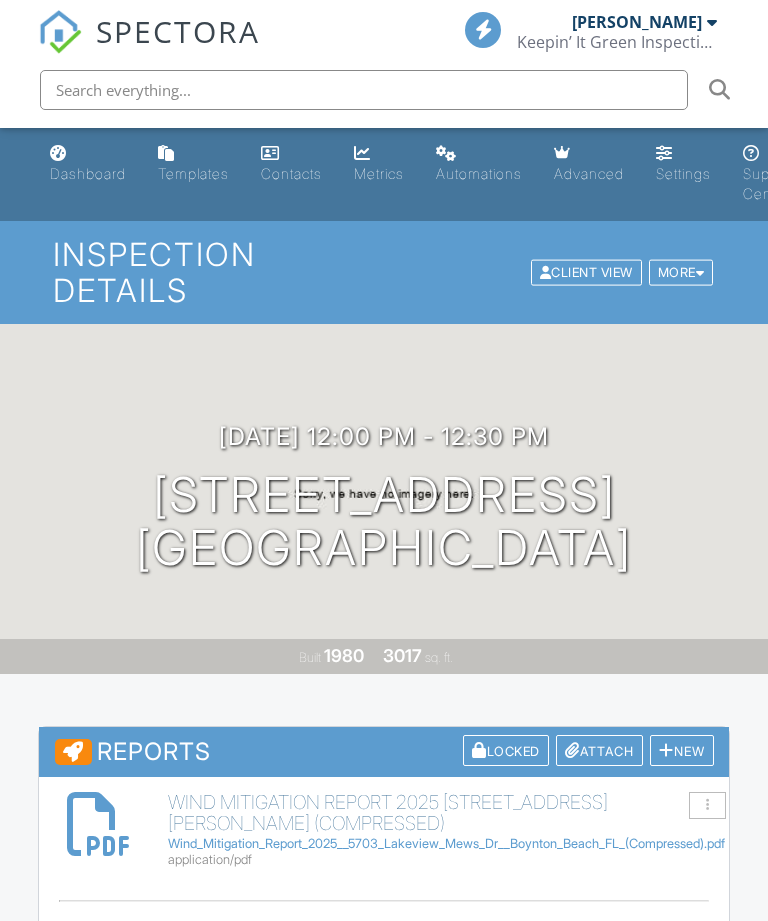 scroll, scrollTop: 0, scrollLeft: 0, axis: both 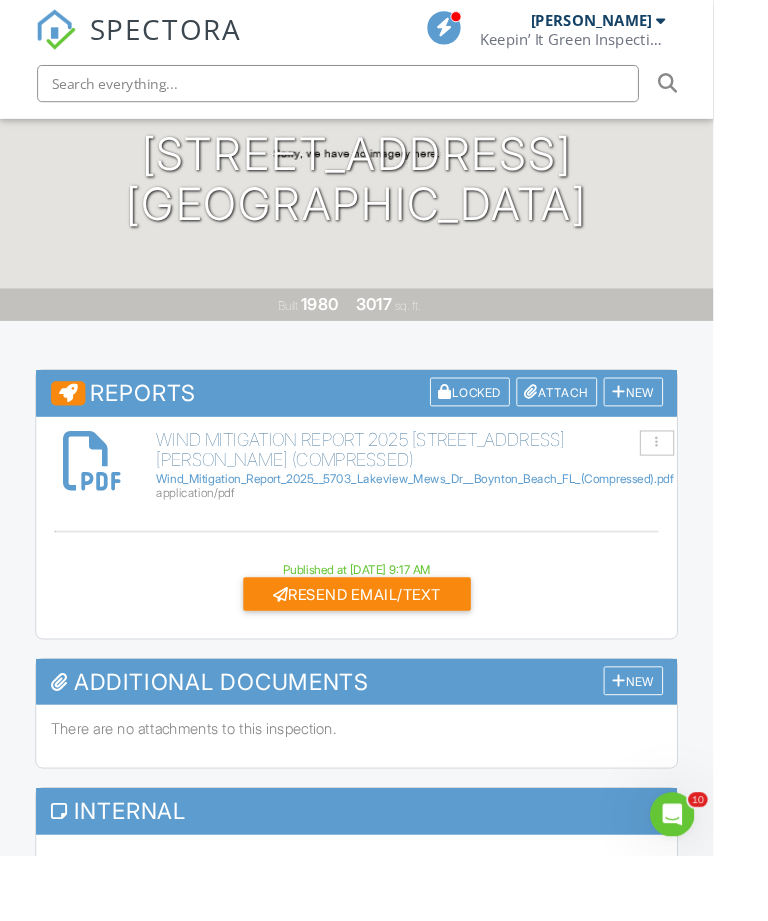click on "SPECTORA" at bounding box center (178, 31) 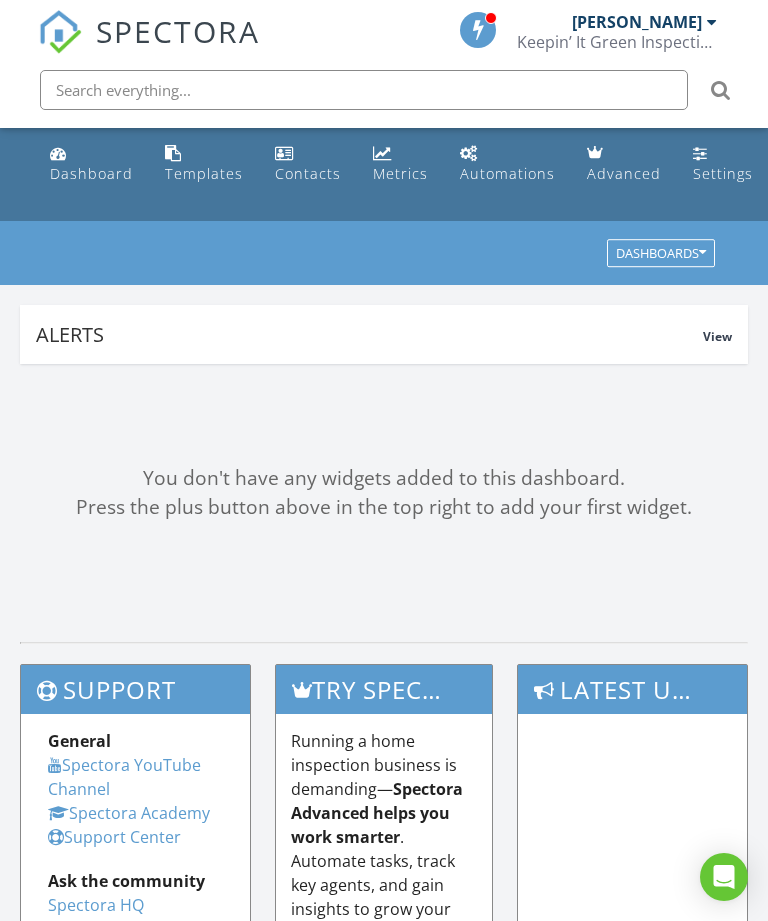 scroll, scrollTop: 0, scrollLeft: 0, axis: both 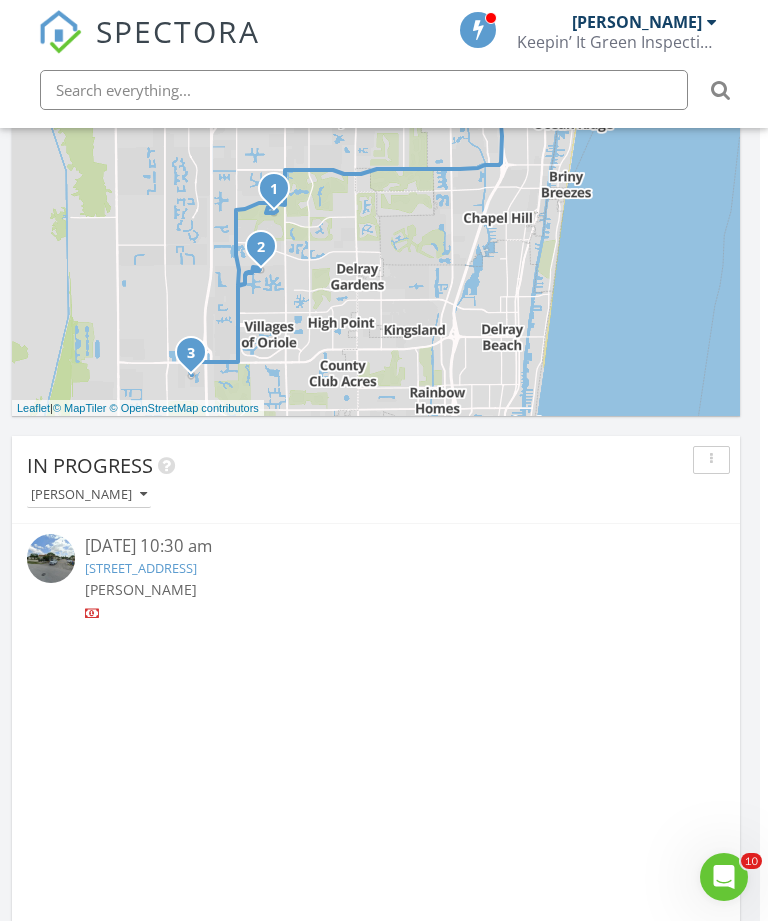 click at bounding box center (51, 558) 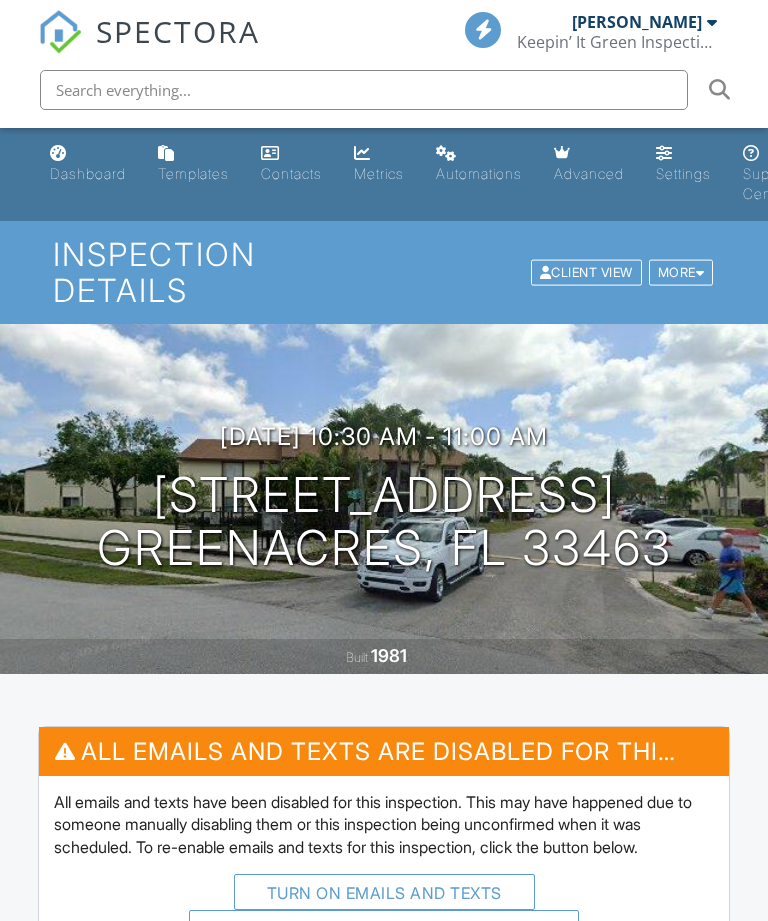 scroll, scrollTop: 0, scrollLeft: 0, axis: both 